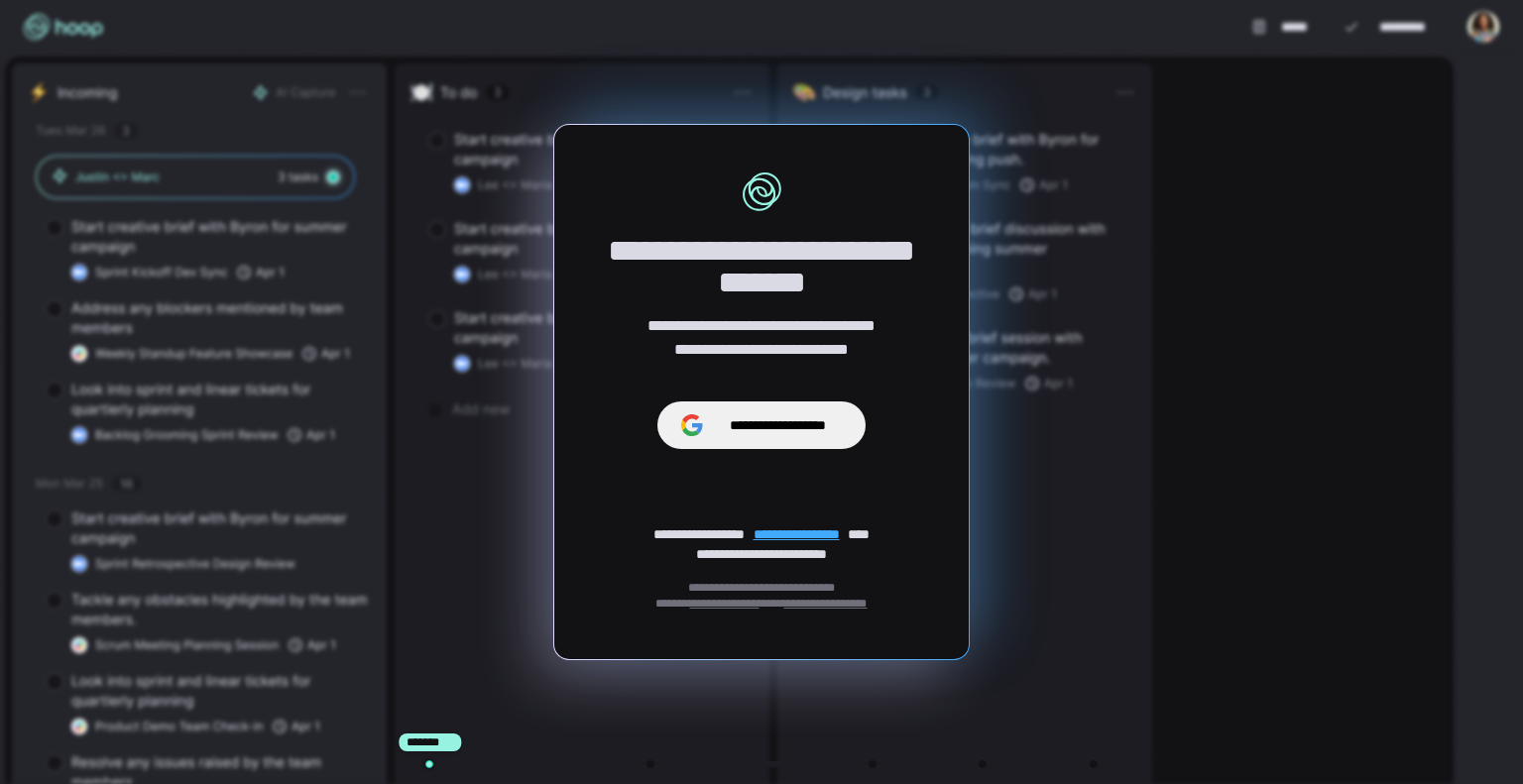 scroll, scrollTop: 0, scrollLeft: 0, axis: both 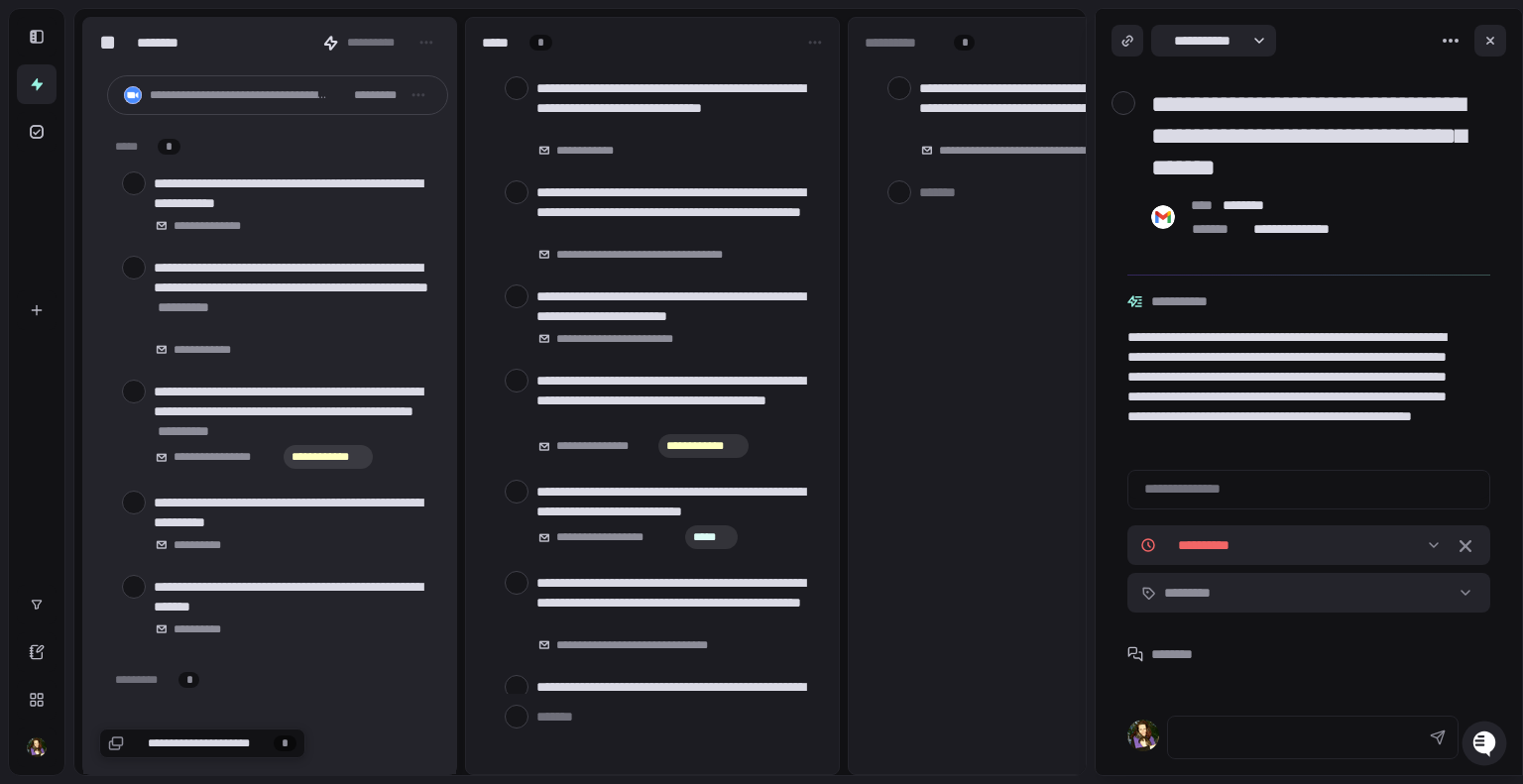 click at bounding box center [134, 183] 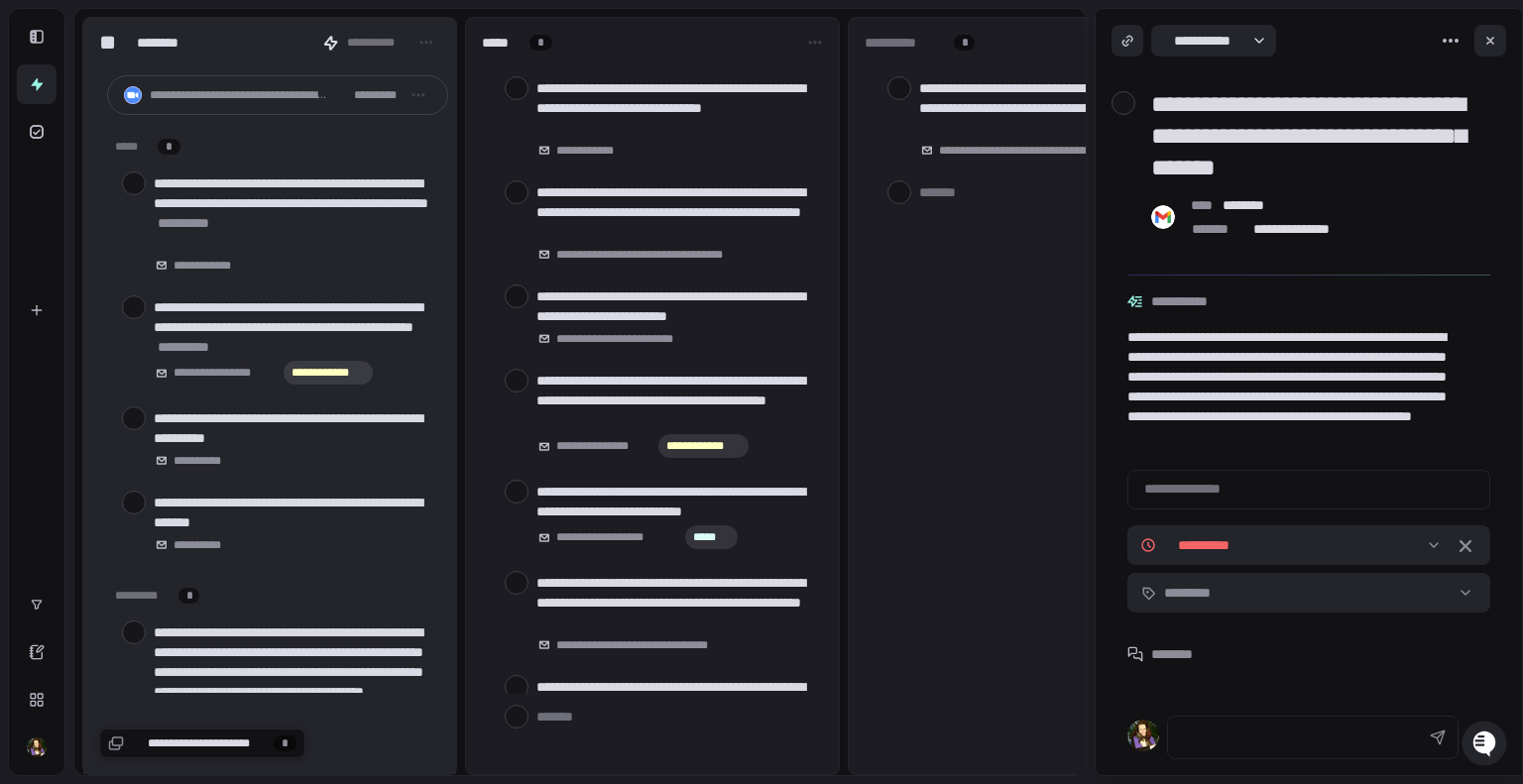 click at bounding box center (134, 183) 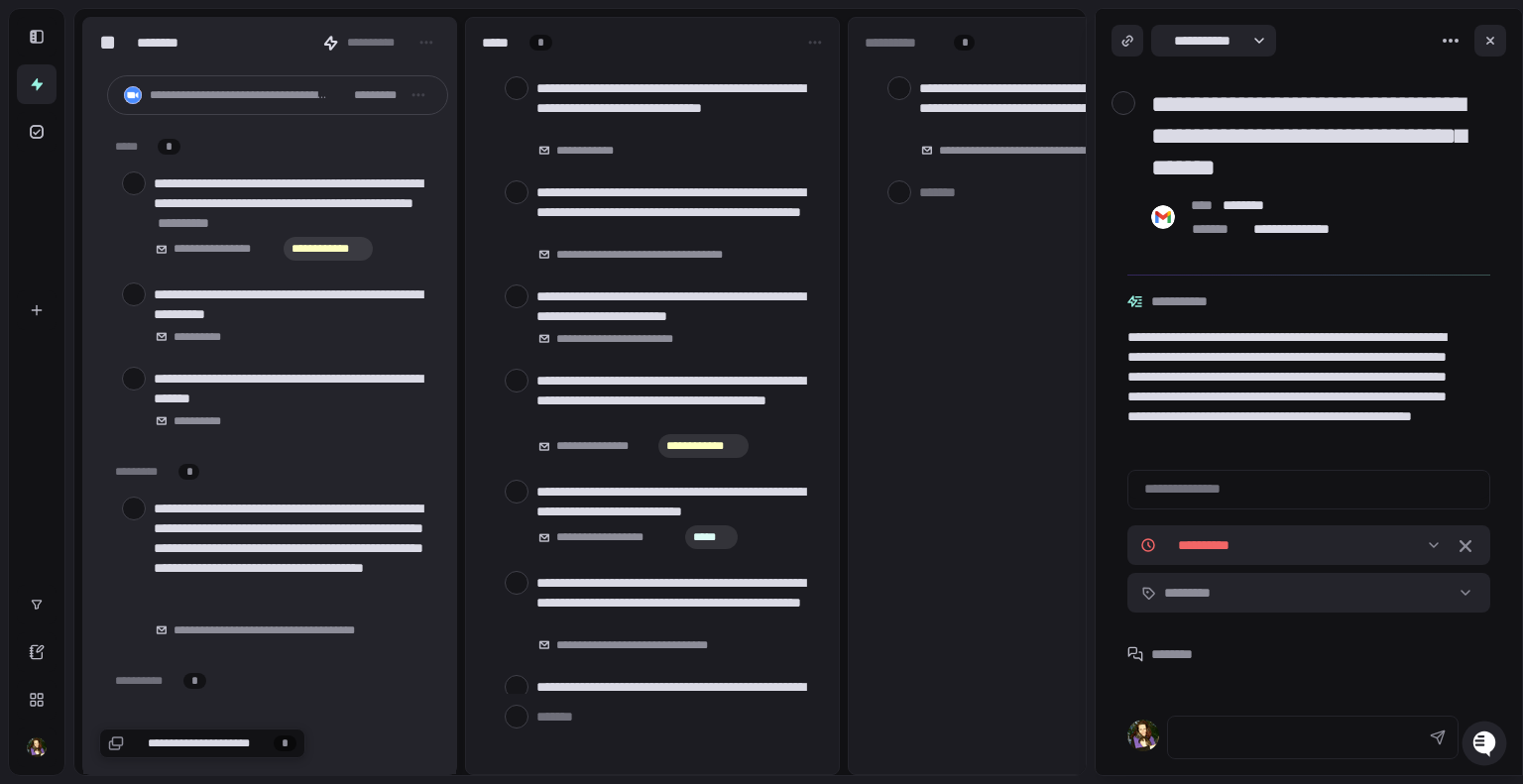 click at bounding box center (134, 294) 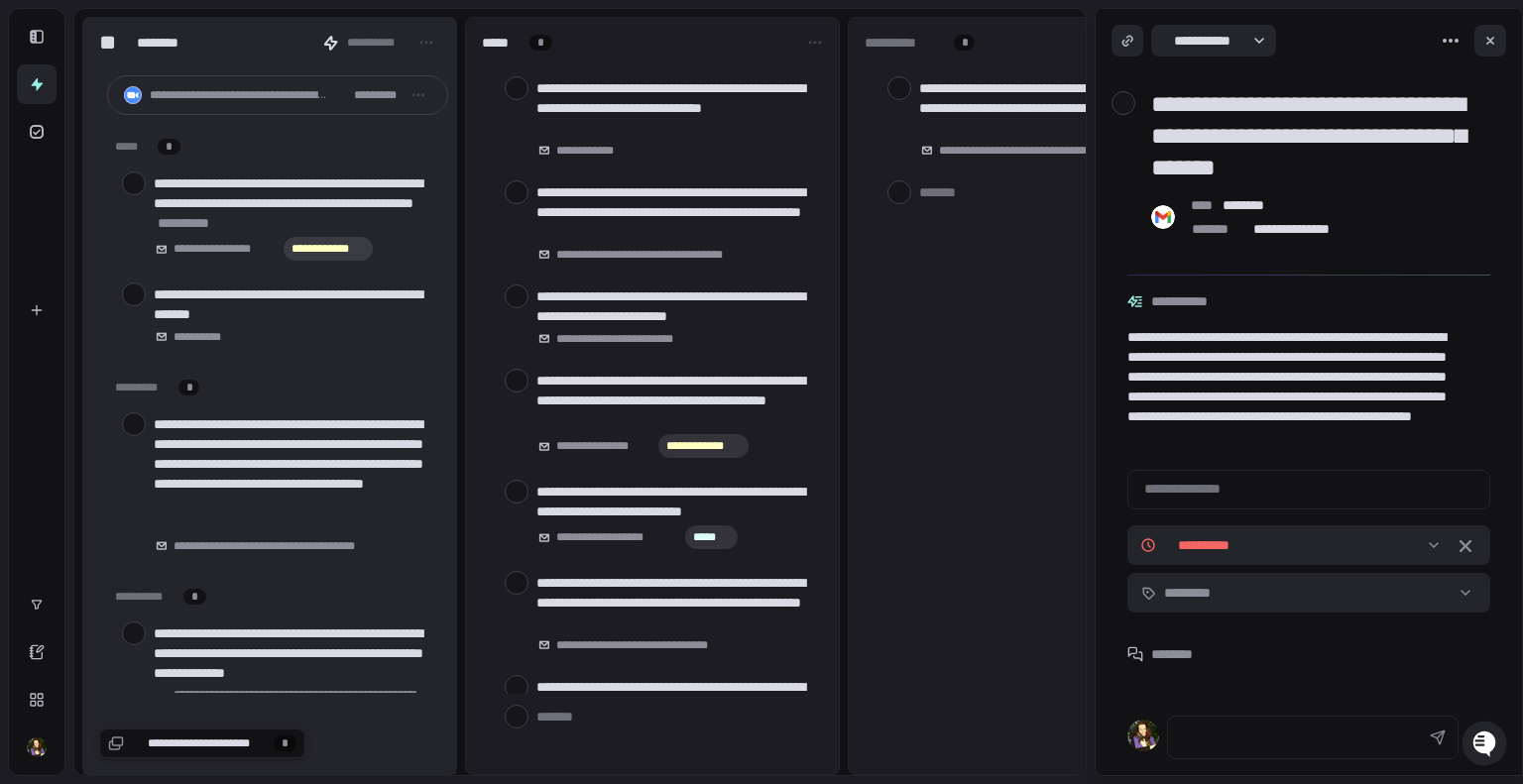 click at bounding box center (134, 294) 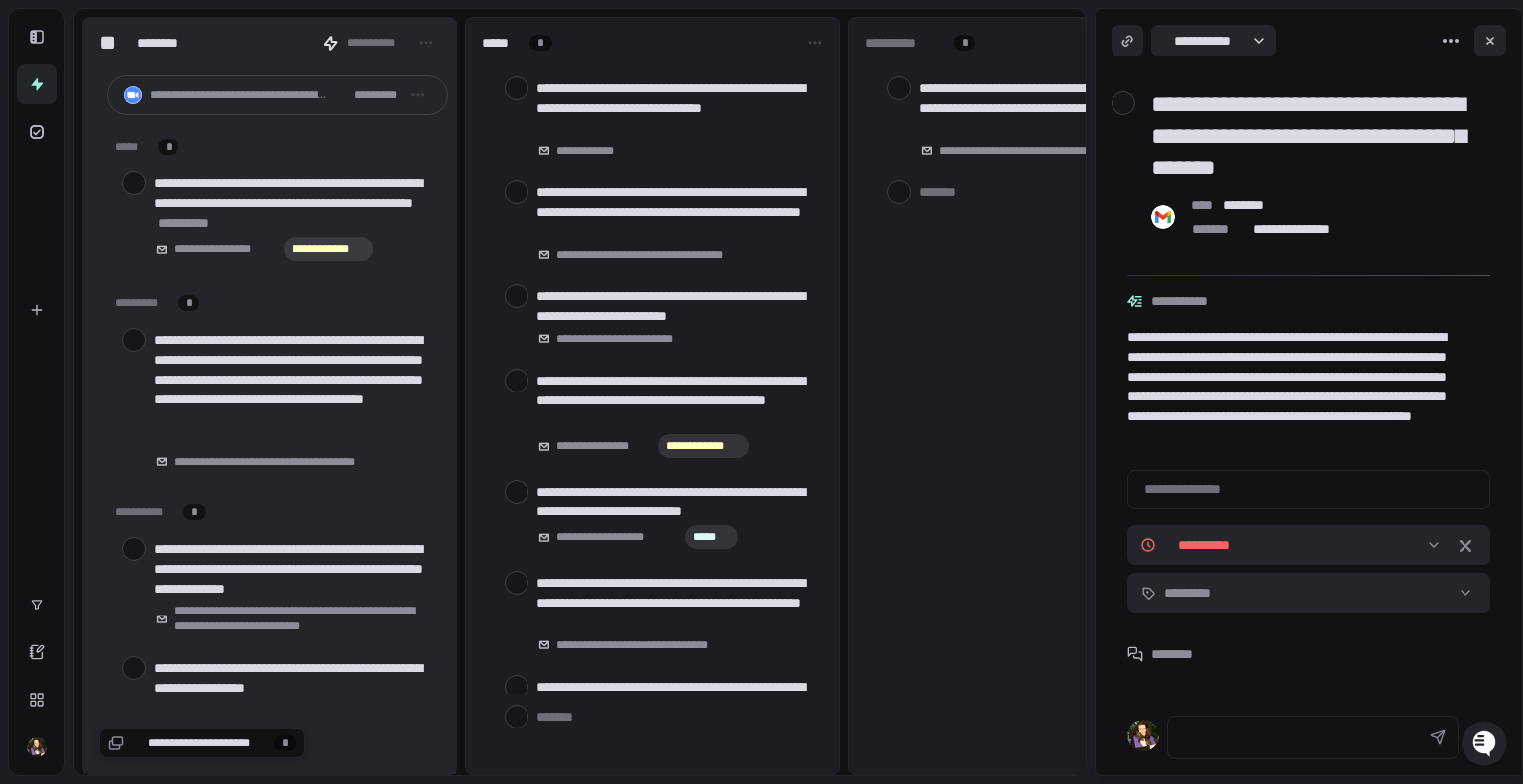click at bounding box center (134, 340) 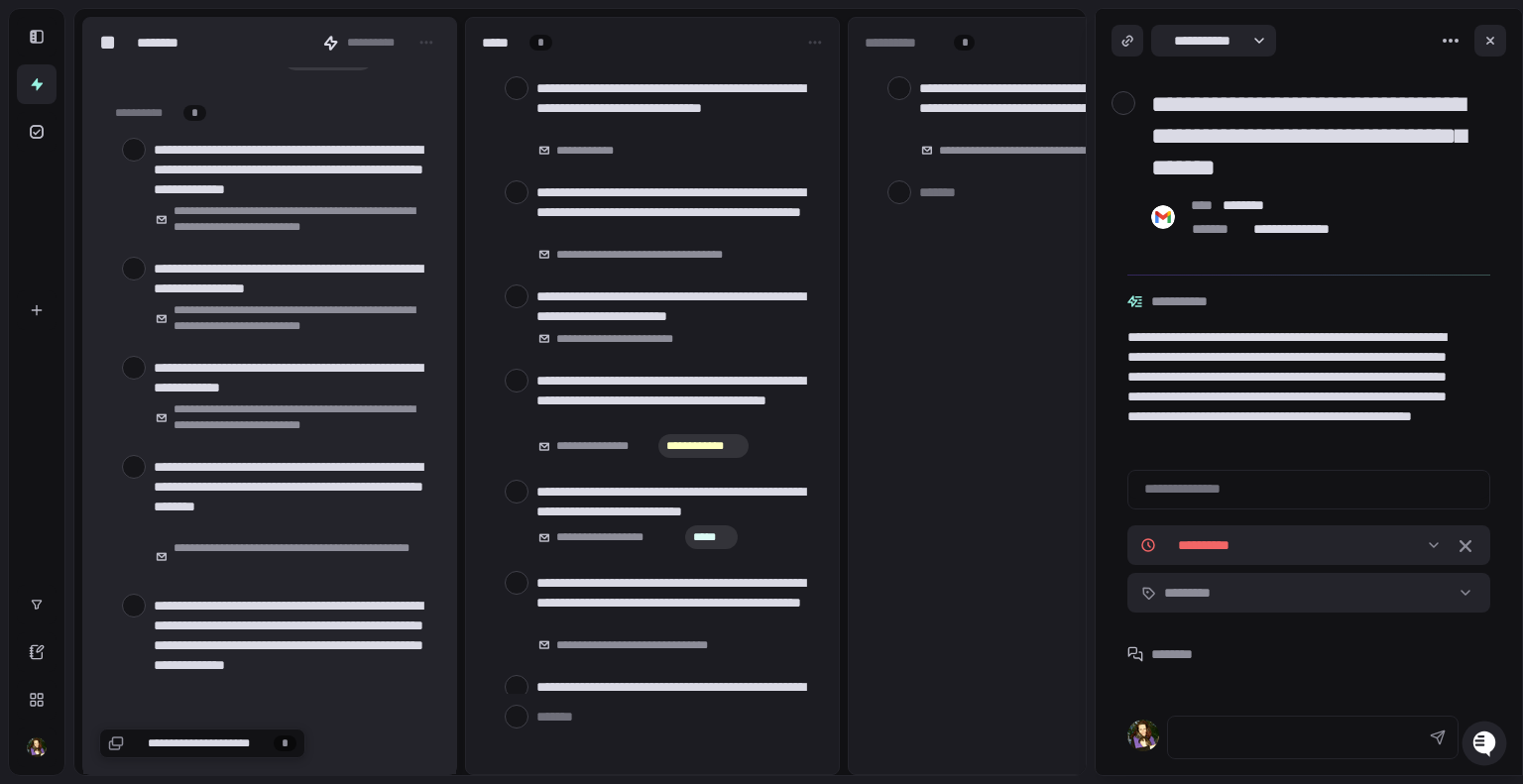 scroll, scrollTop: 214, scrollLeft: 0, axis: vertical 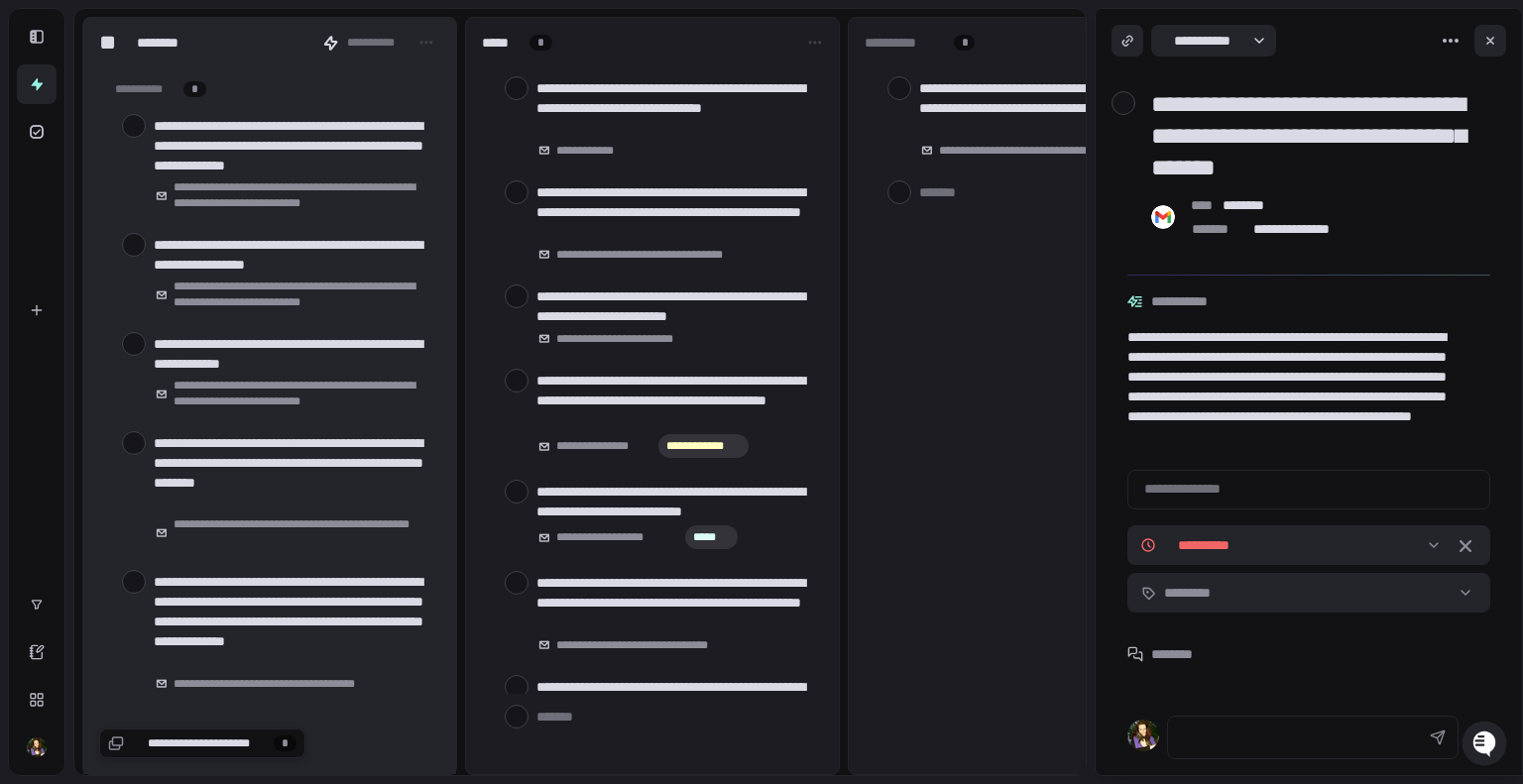 click at bounding box center [134, 344] 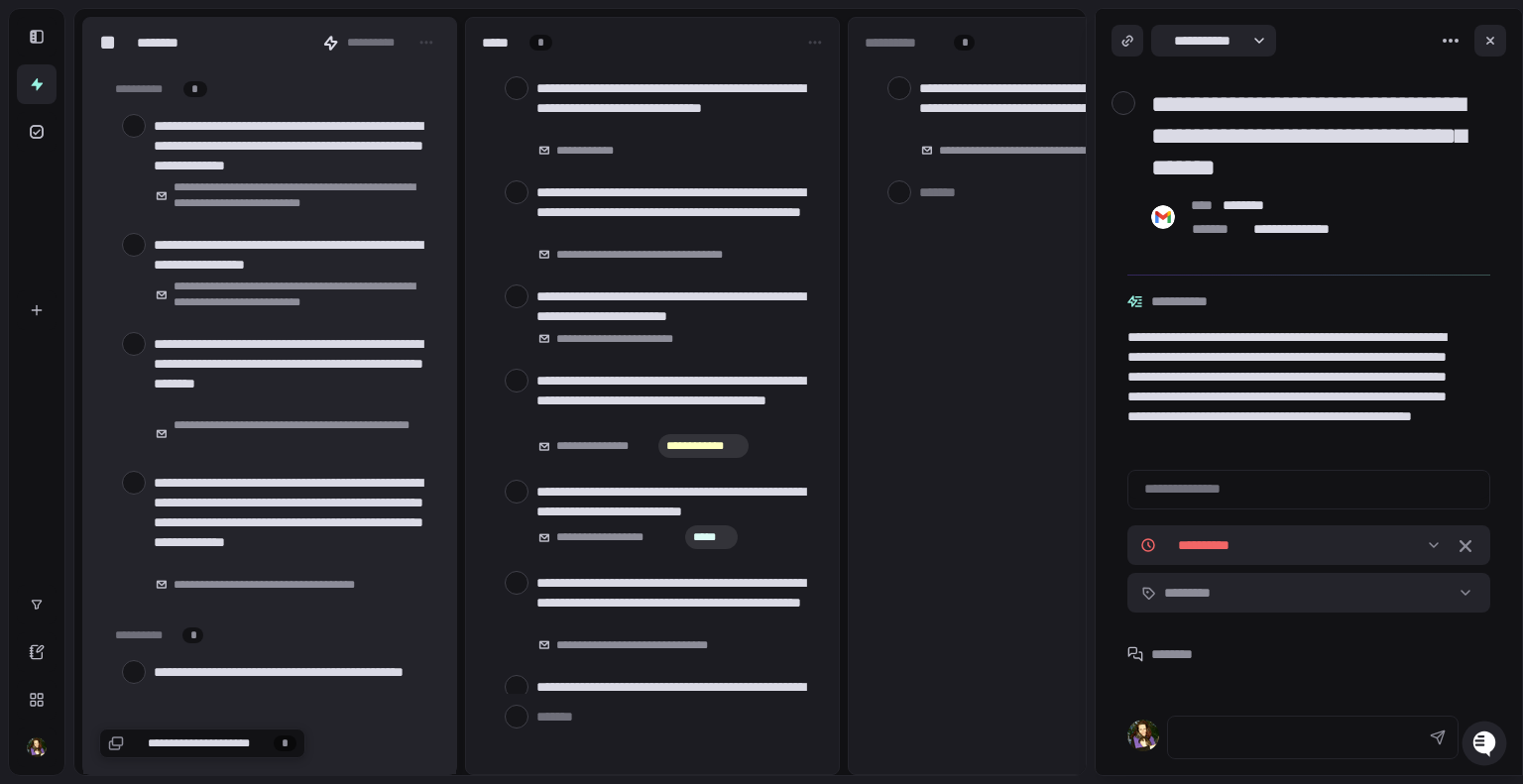 click at bounding box center (134, 344) 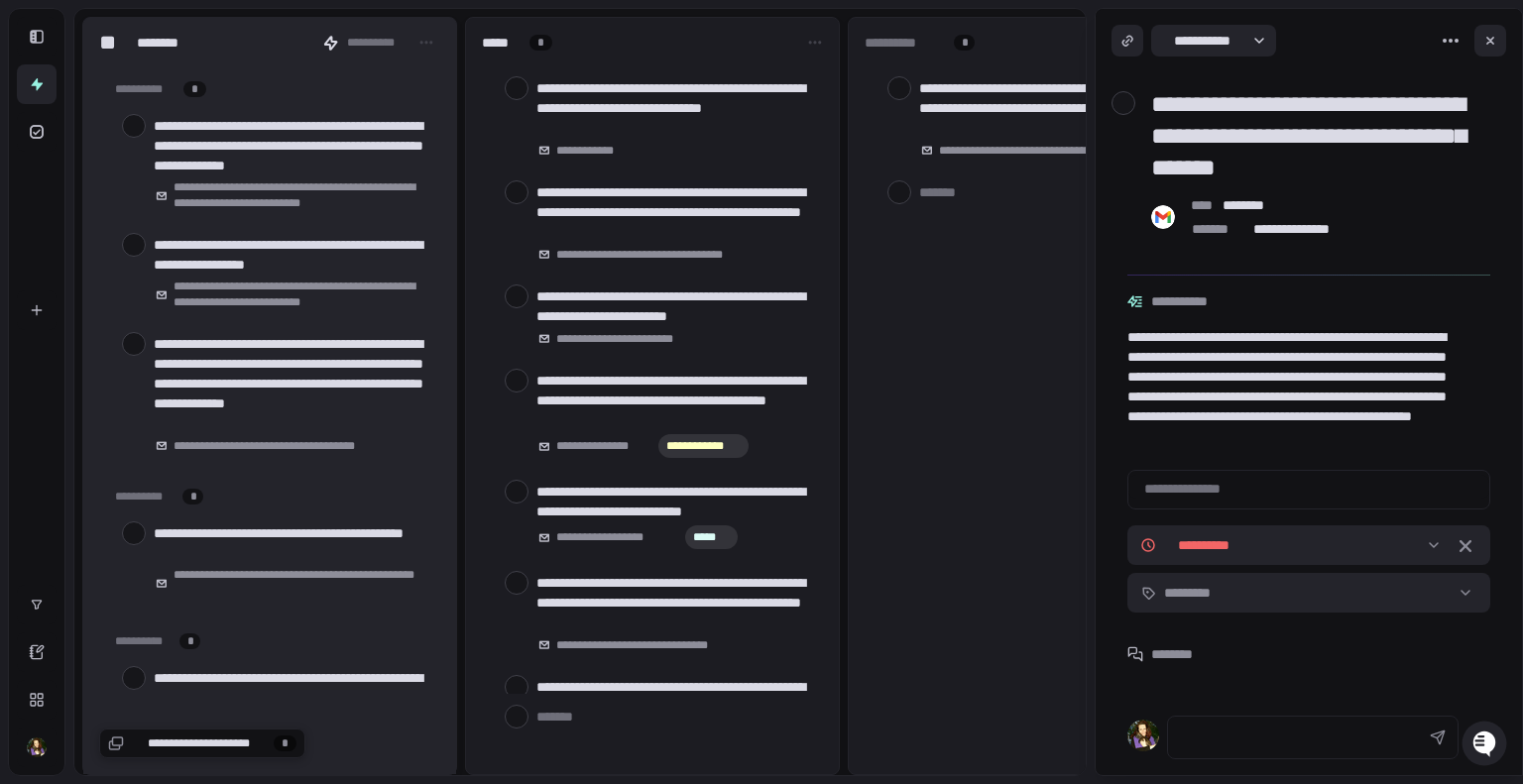 click at bounding box center [134, 344] 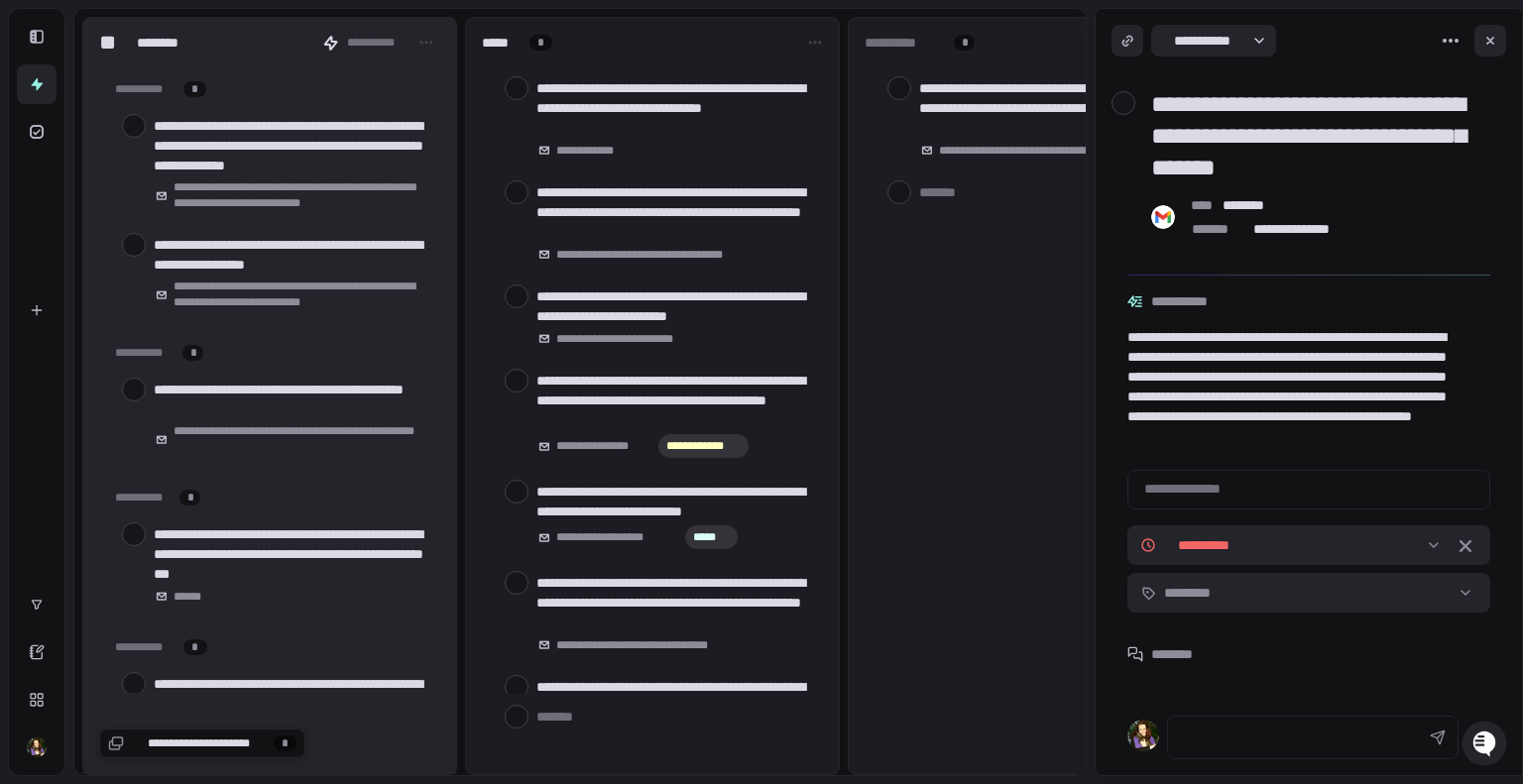 click at bounding box center (134, 390) 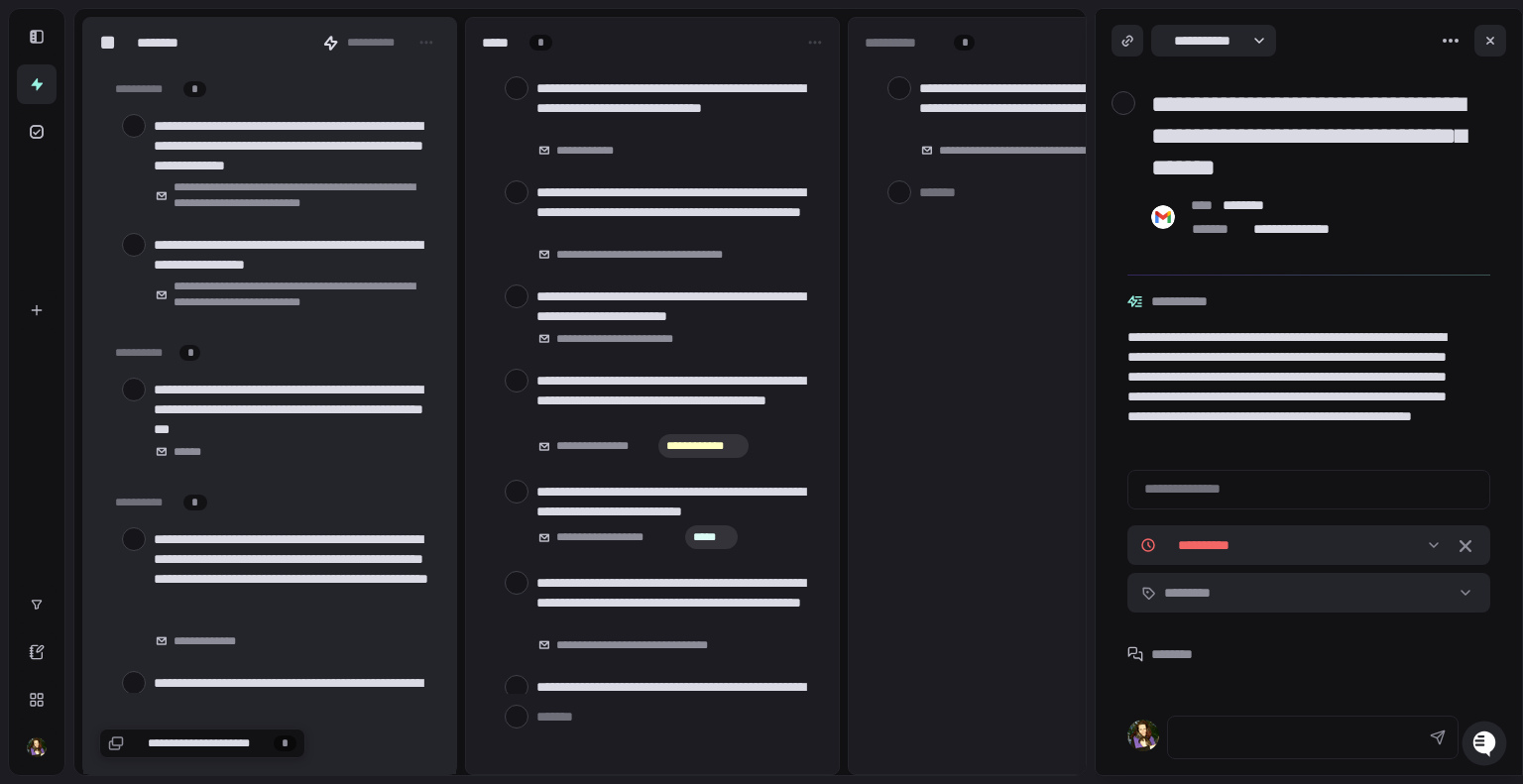 click at bounding box center (134, 539) 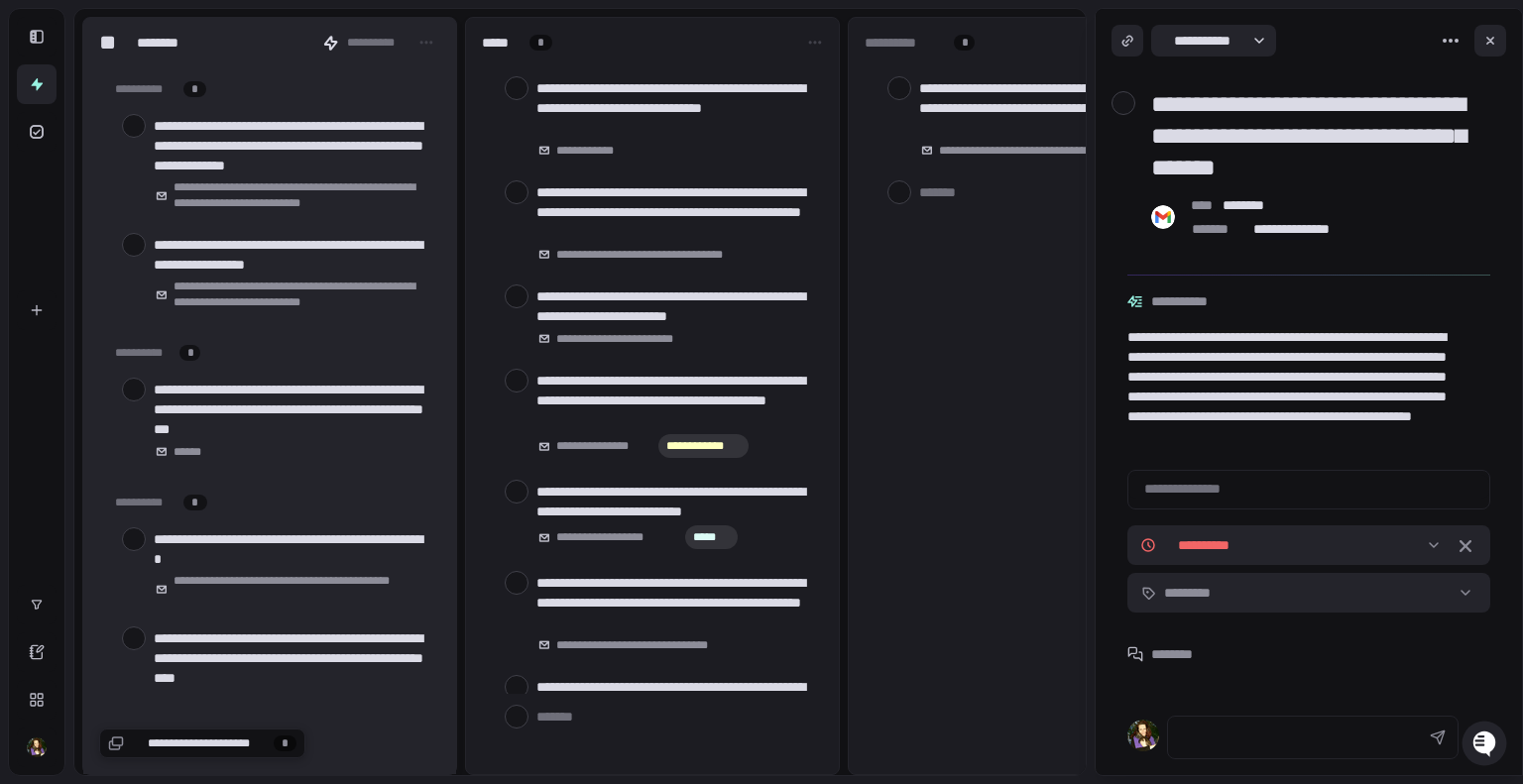 click at bounding box center (134, 539) 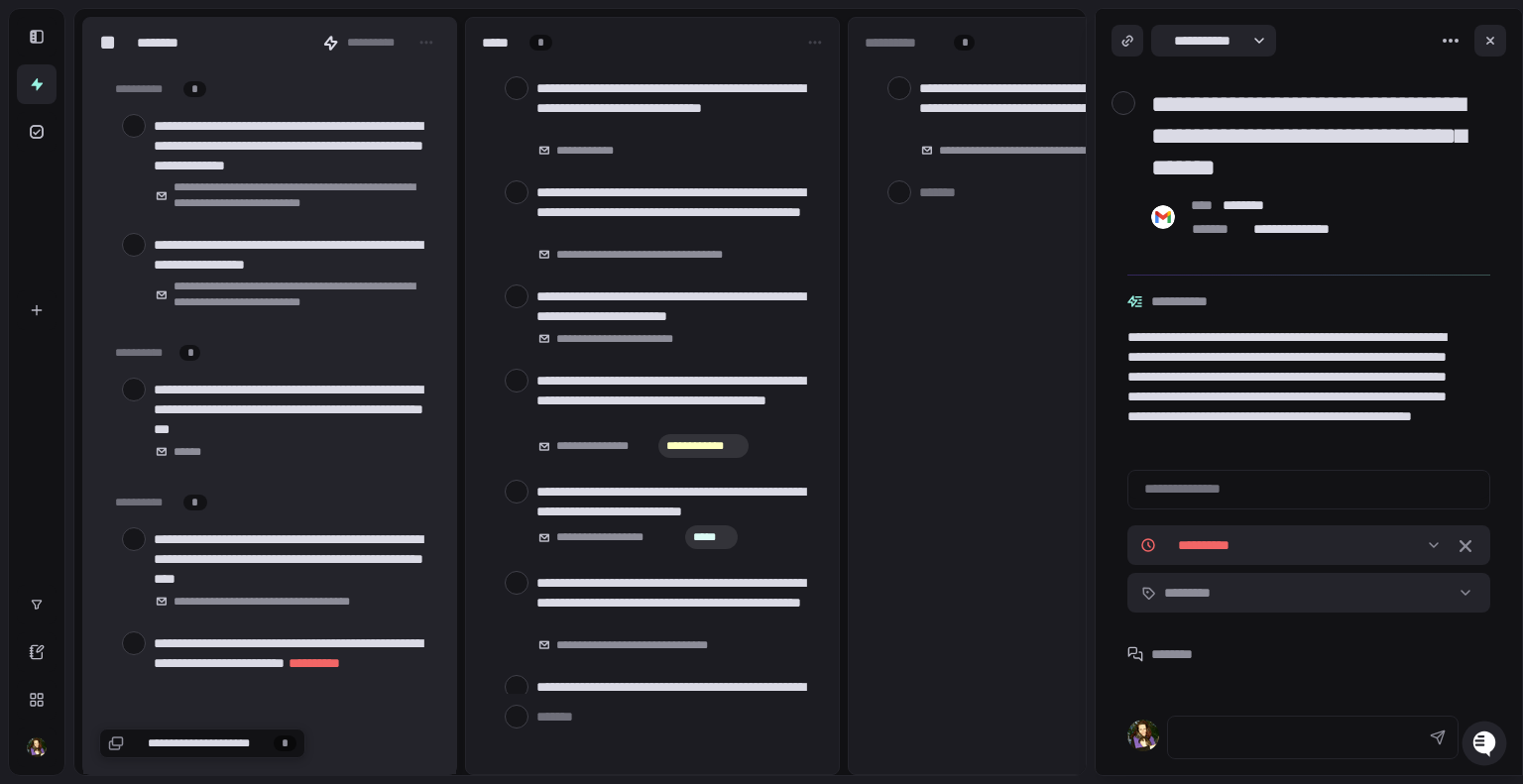 click at bounding box center [134, 539] 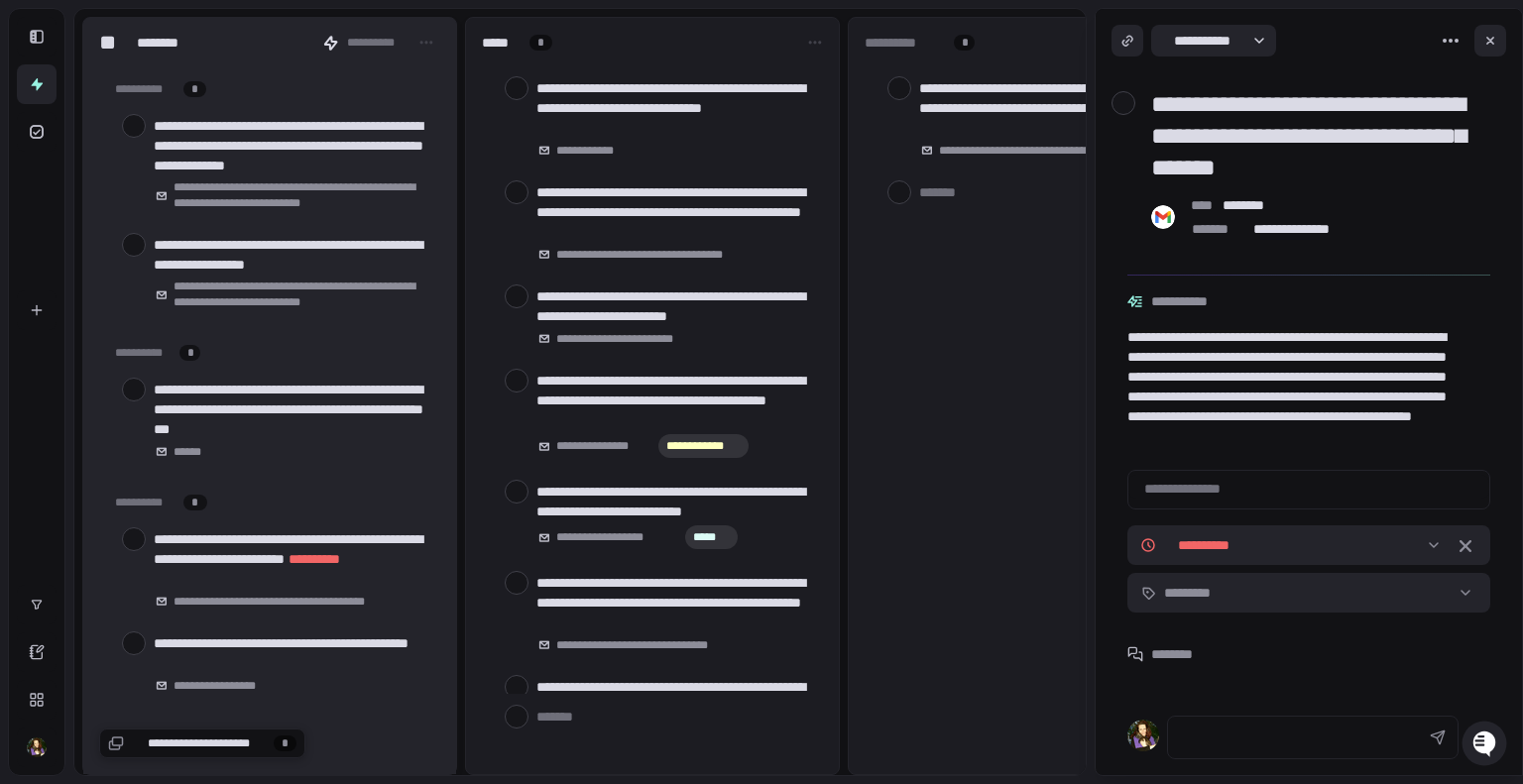 click at bounding box center (134, 539) 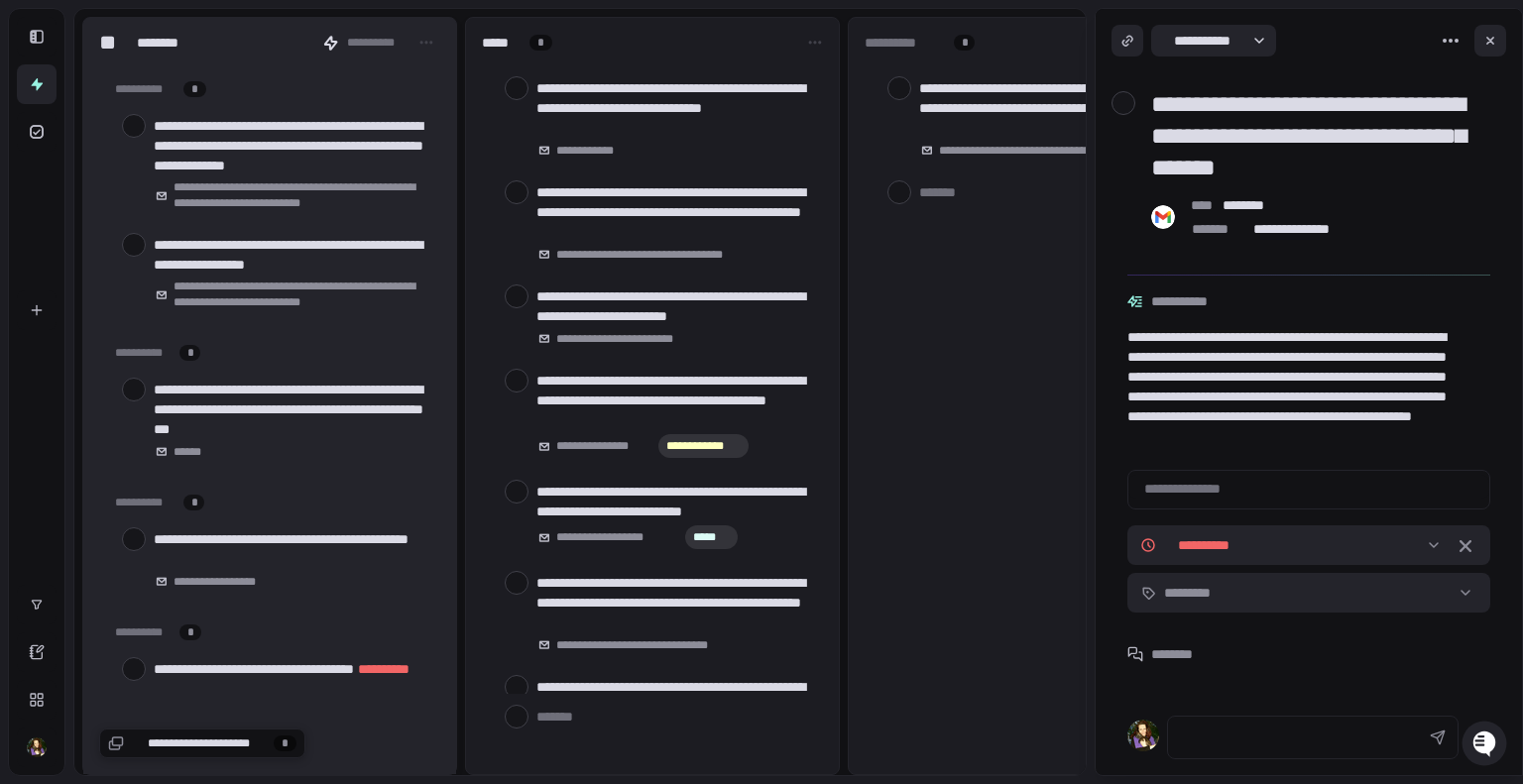click at bounding box center (134, 539) 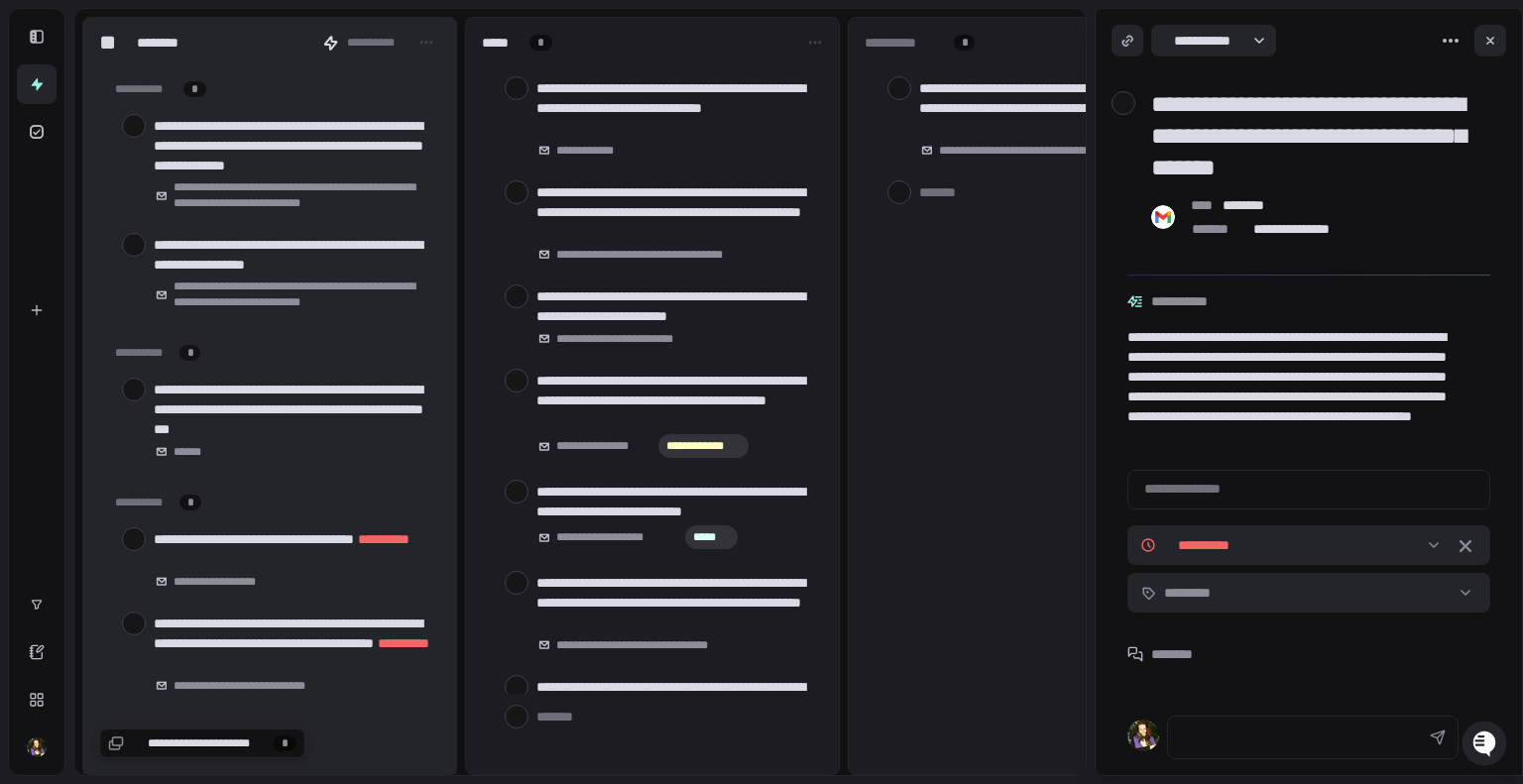 click at bounding box center [134, 539] 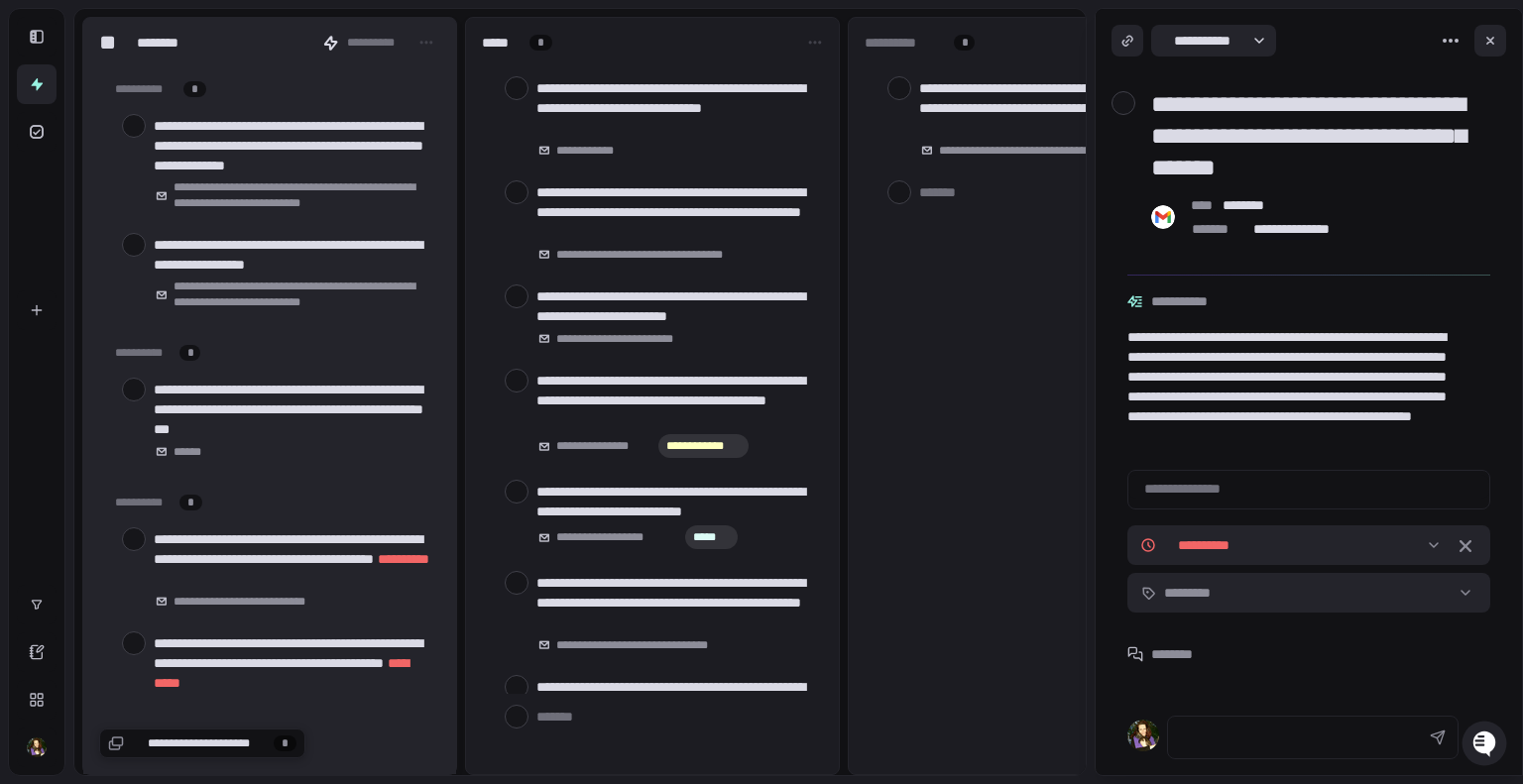 click at bounding box center (134, 539) 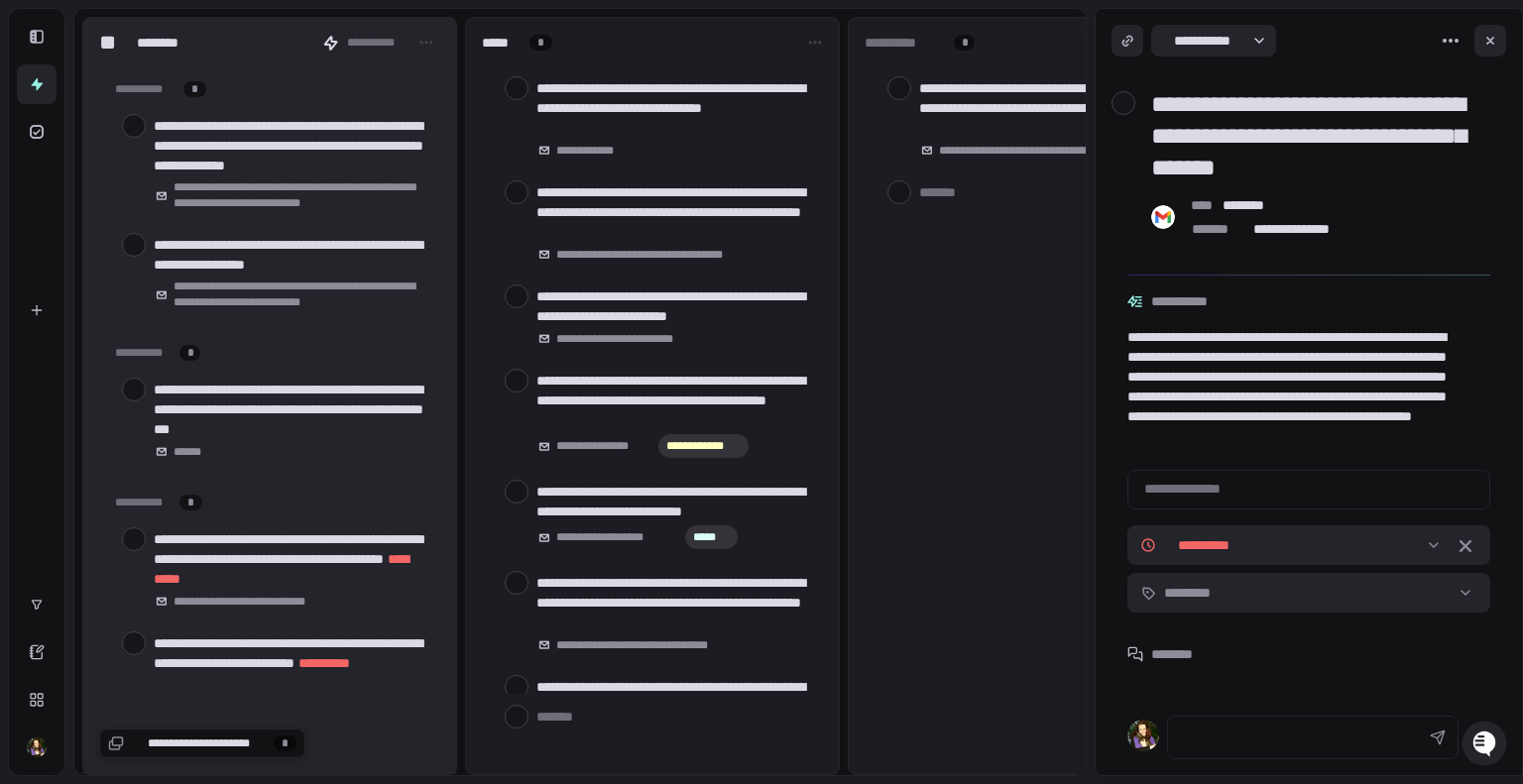 click at bounding box center [134, 539] 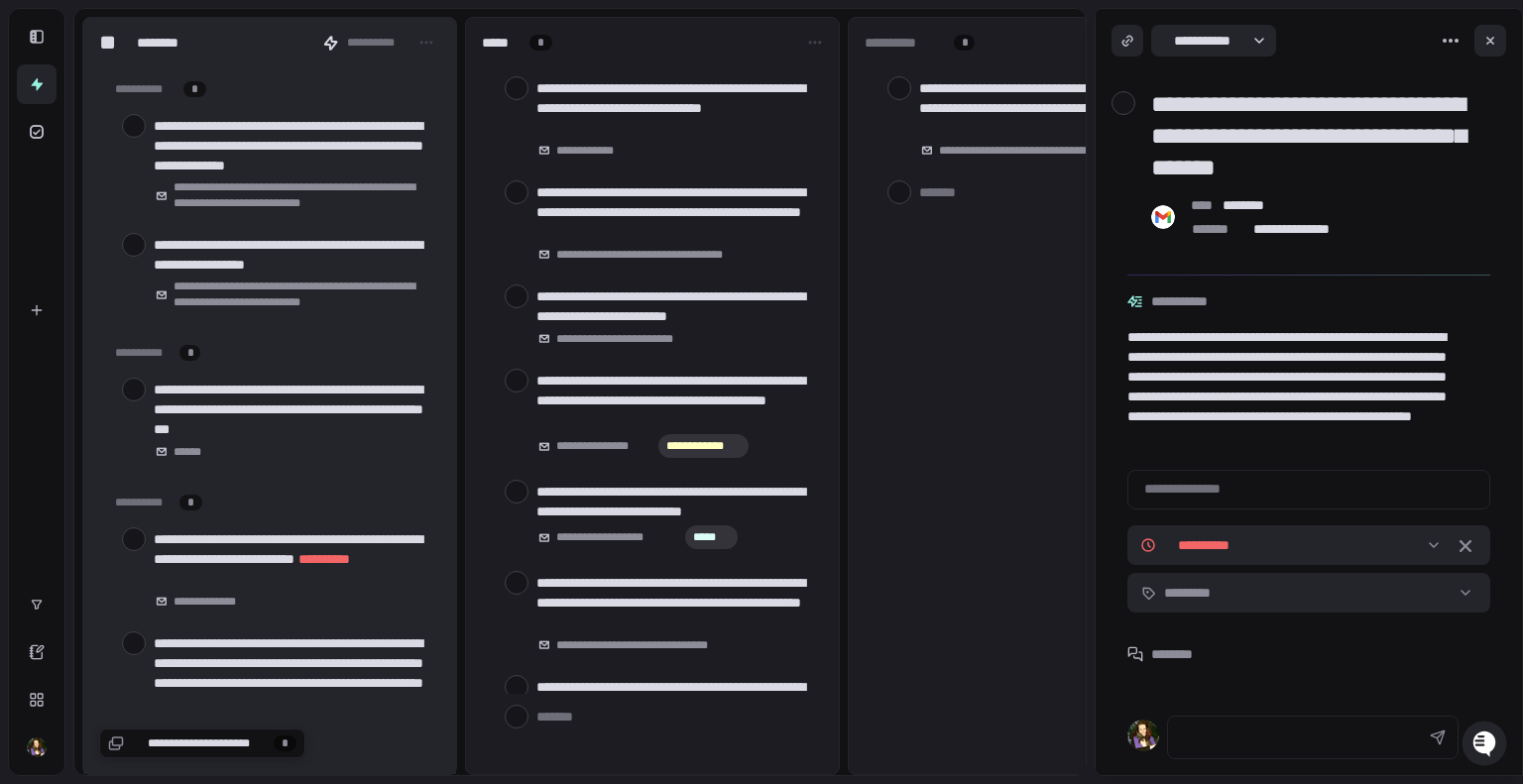 click at bounding box center [134, 539] 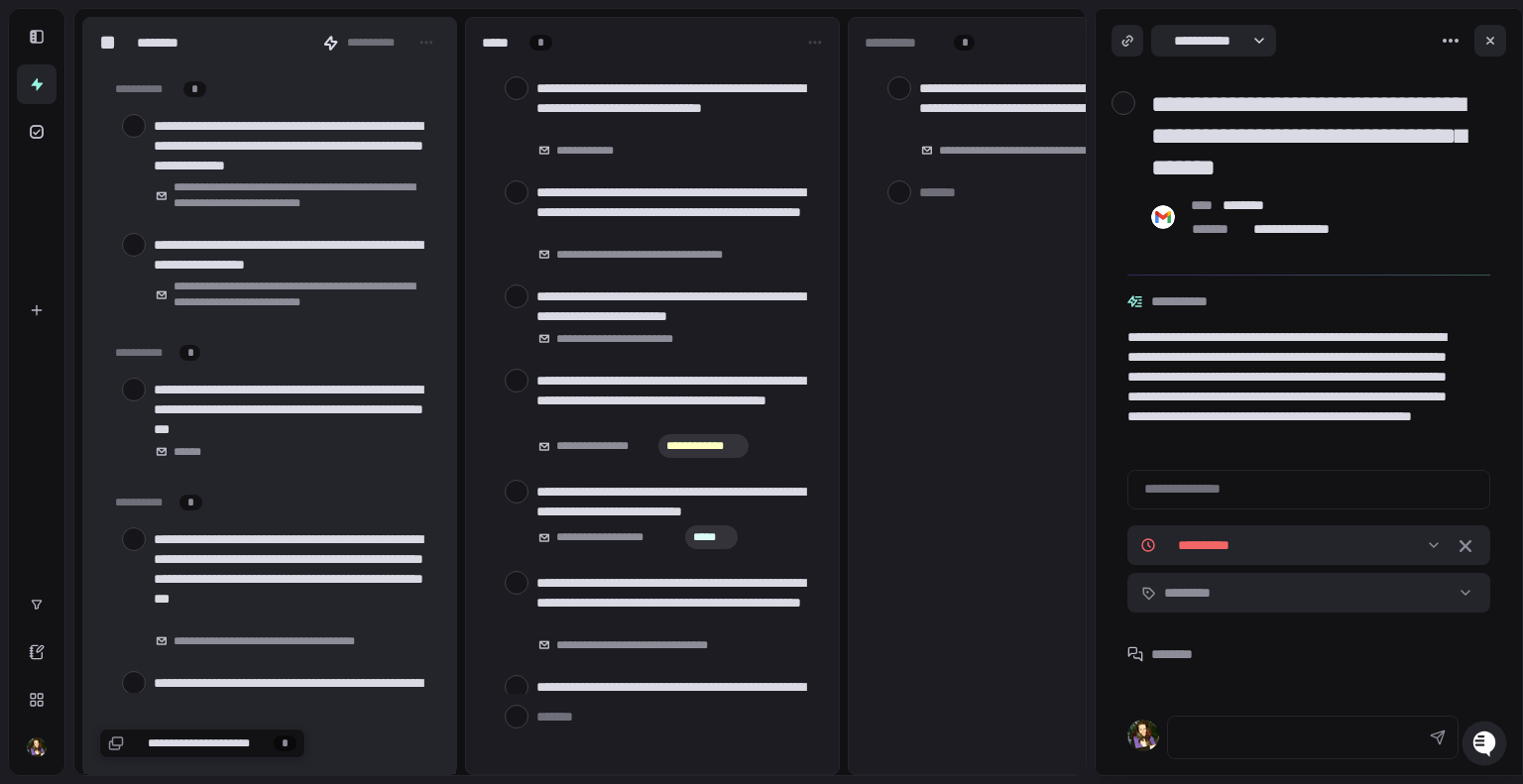 click at bounding box center [134, 539] 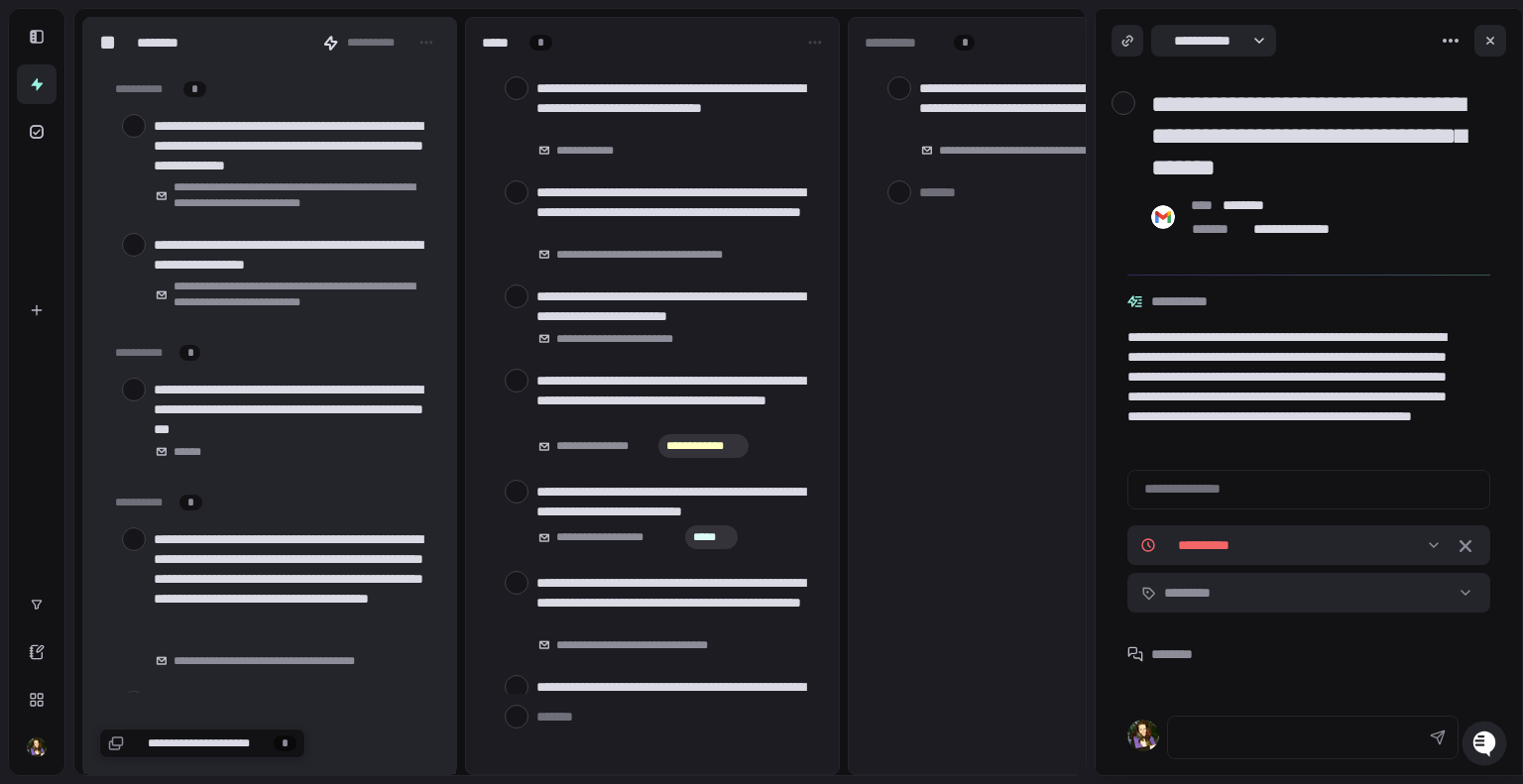 click at bounding box center (134, 539) 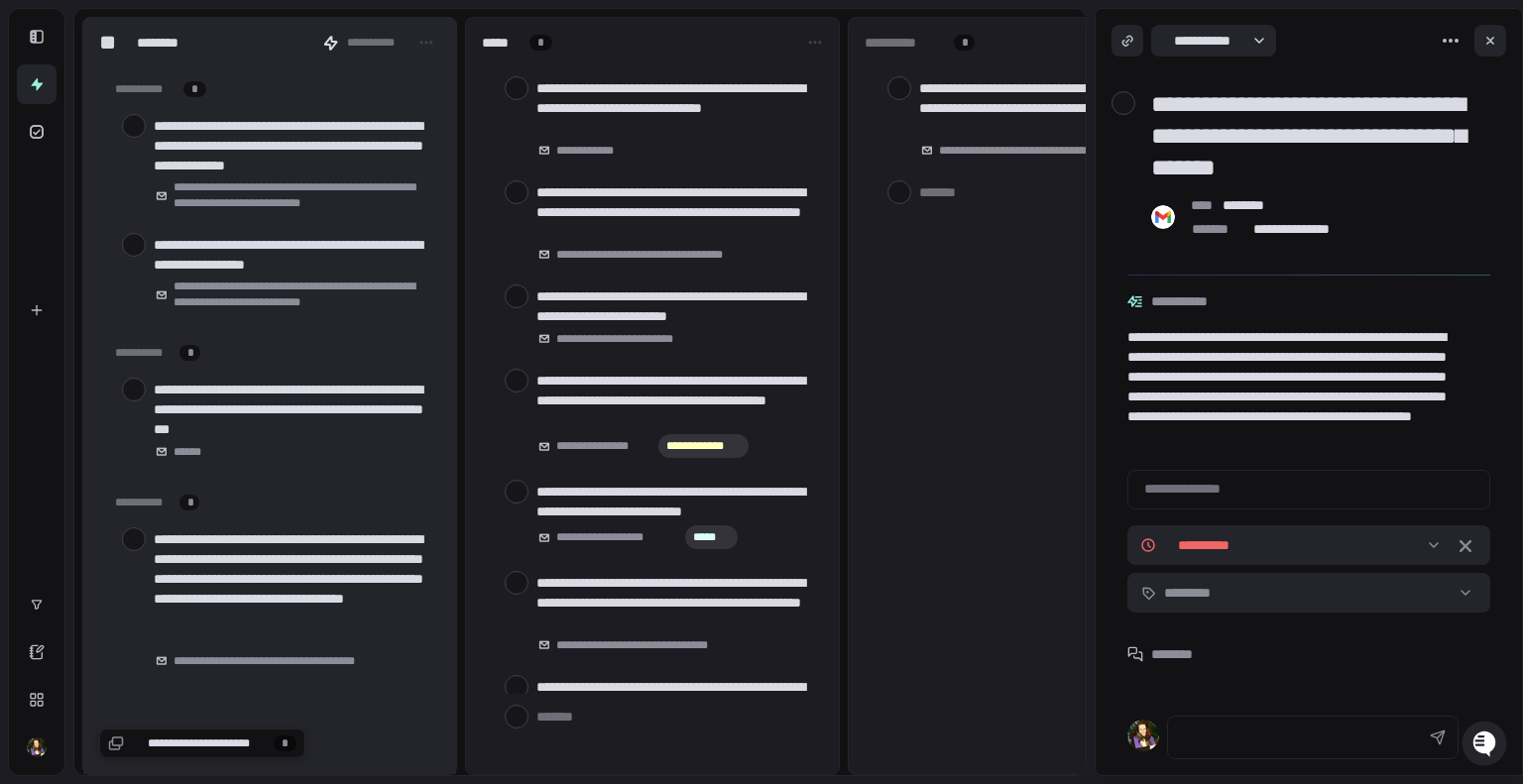 click at bounding box center (134, 539) 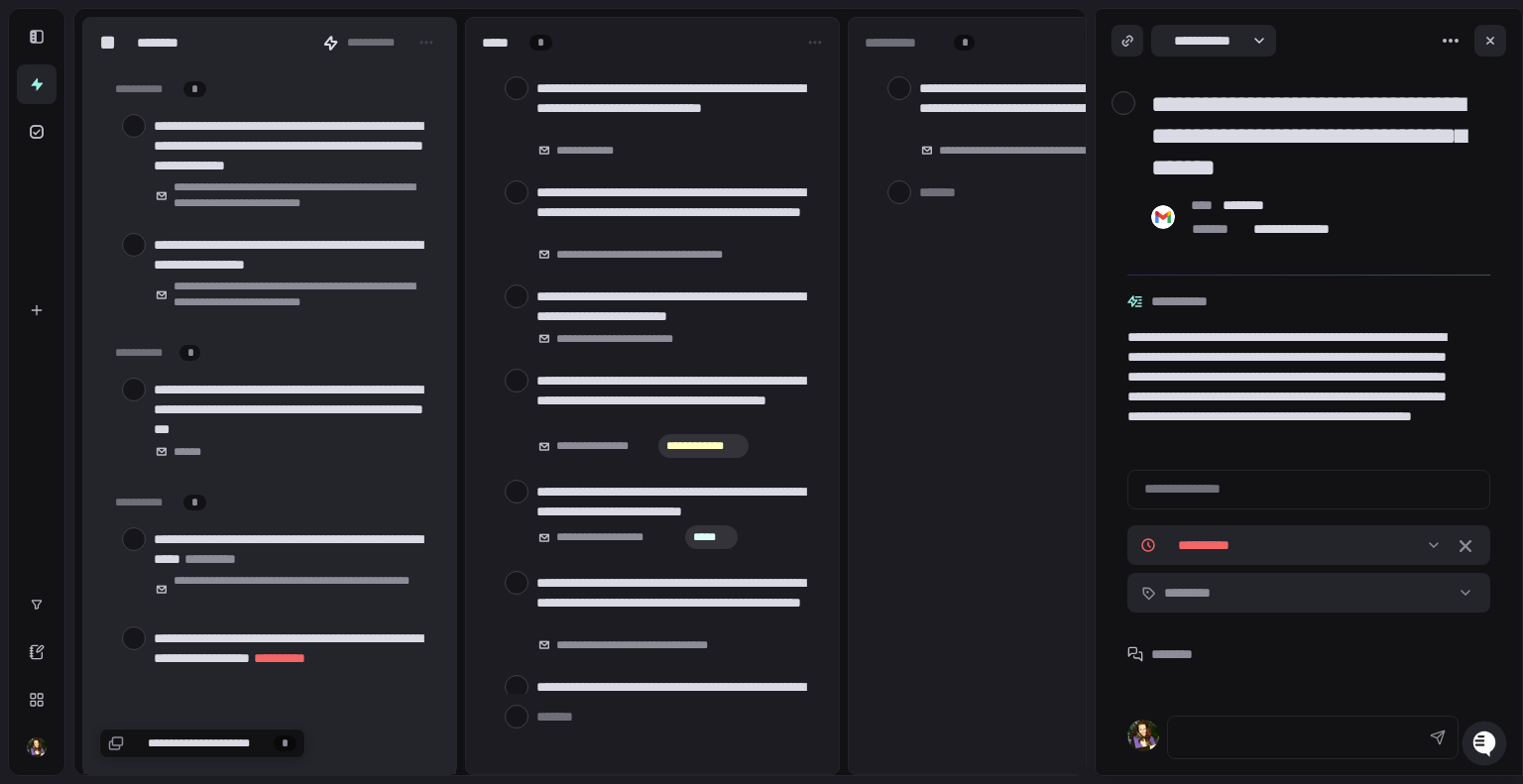 click at bounding box center [517, 88] 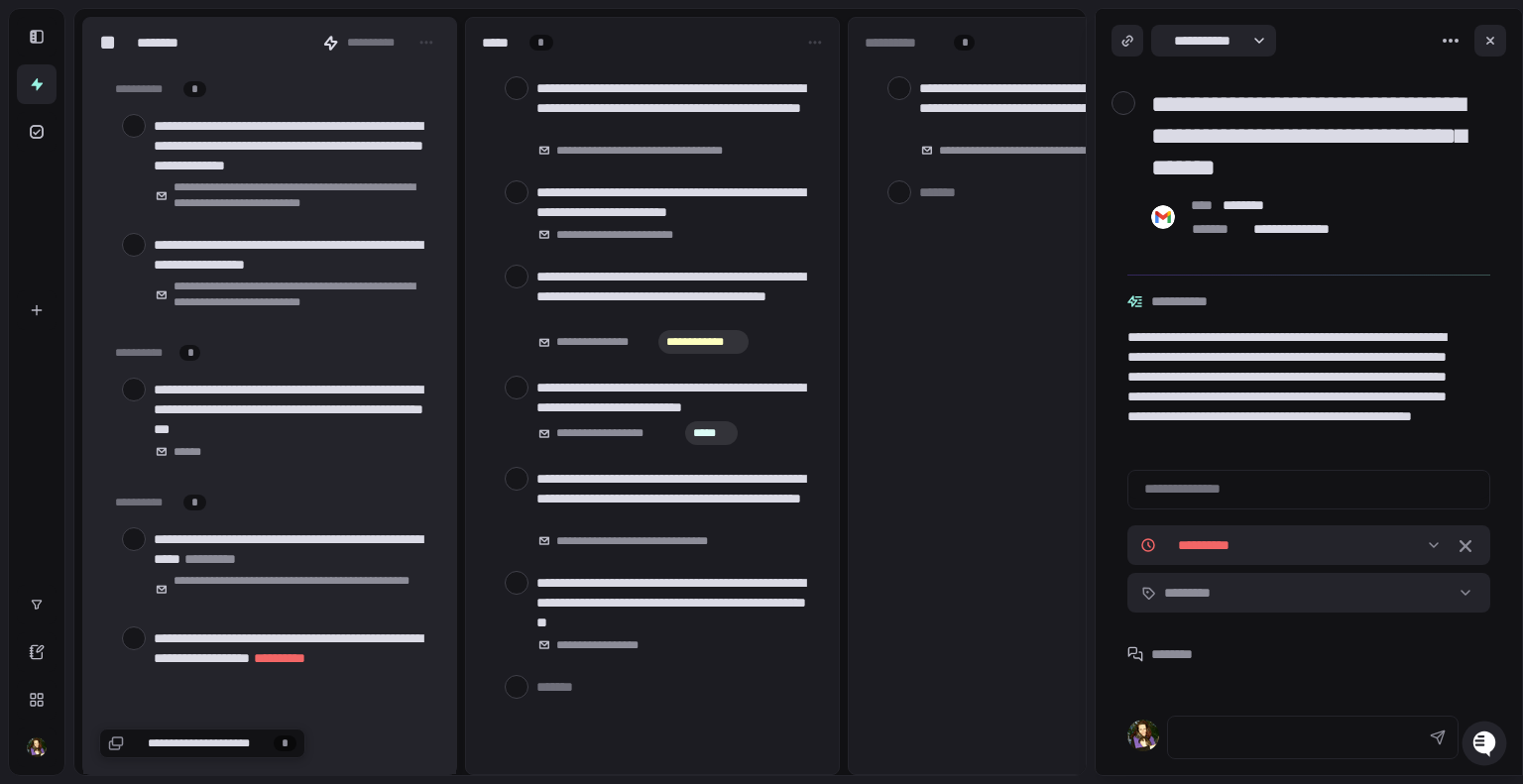click at bounding box center [517, 88] 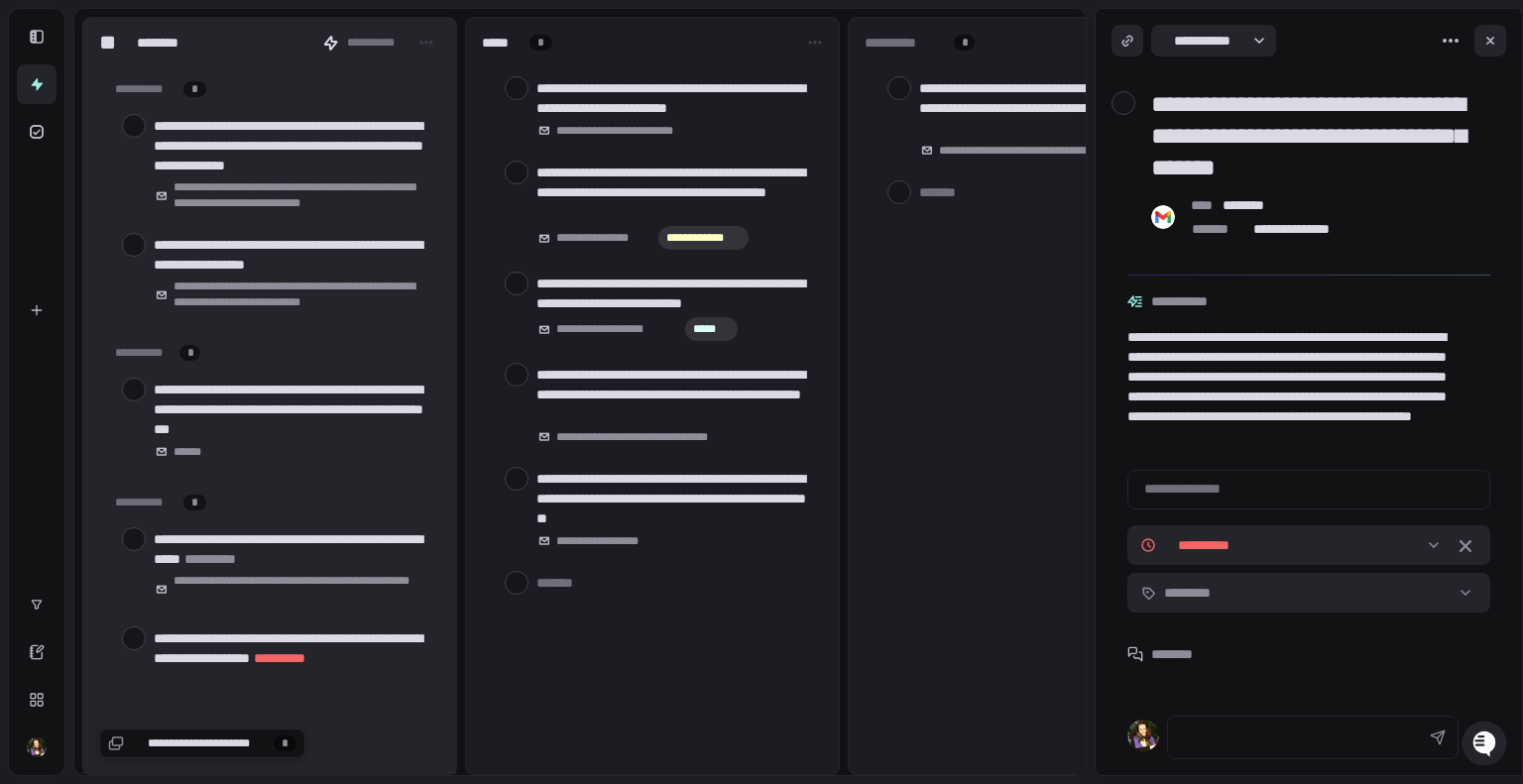 click at bounding box center (517, 88) 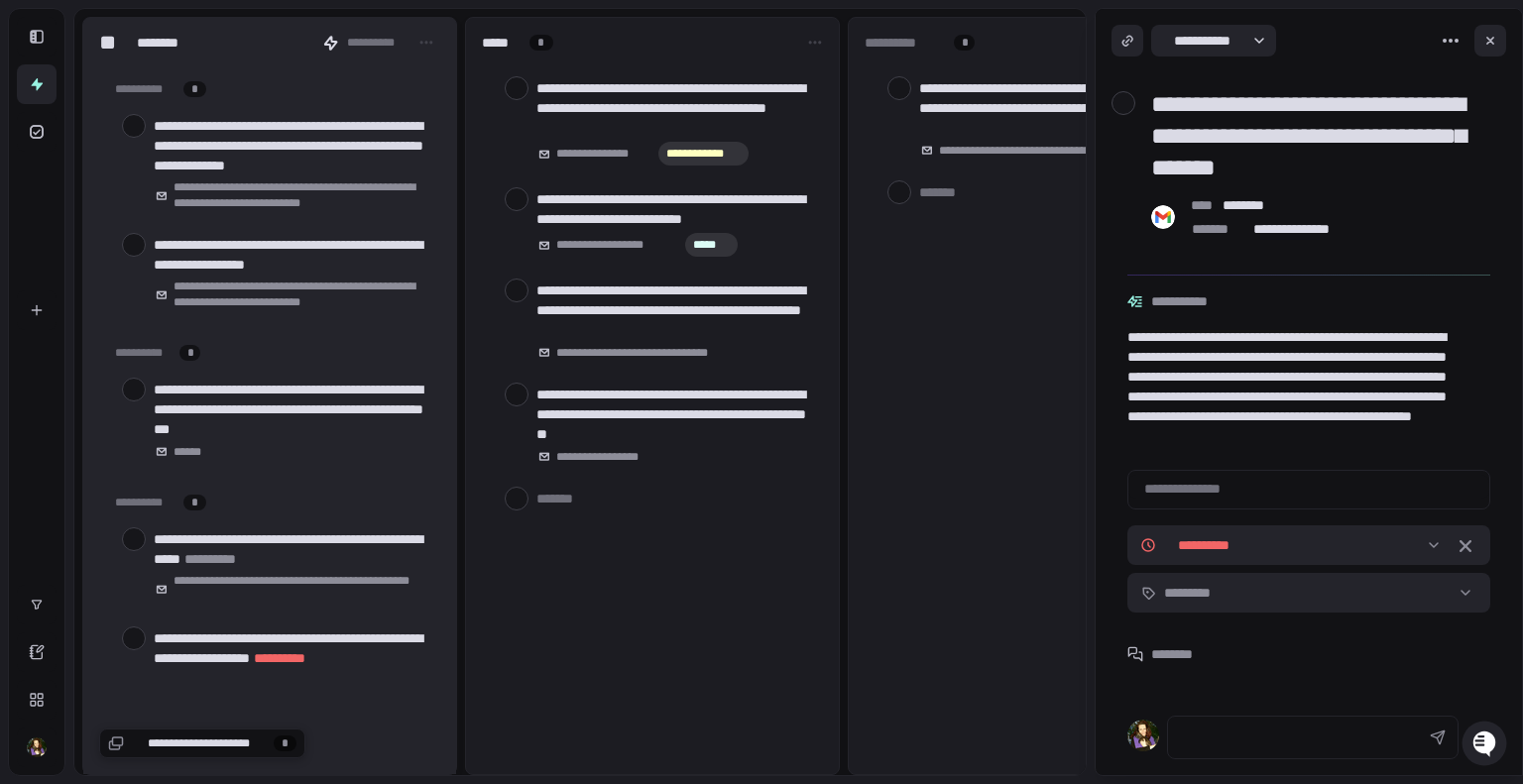 click at bounding box center (517, 199) 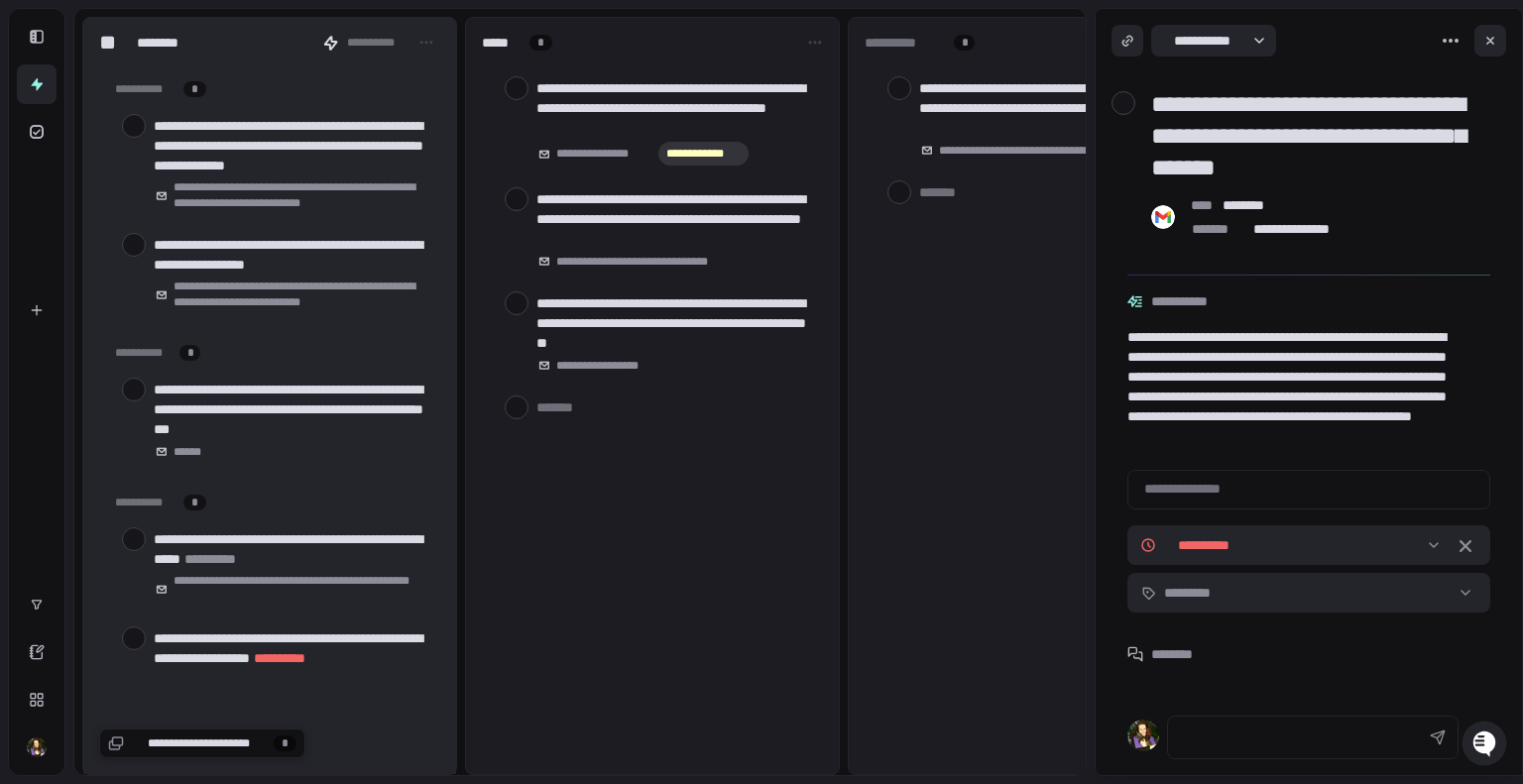 click at bounding box center (517, 199) 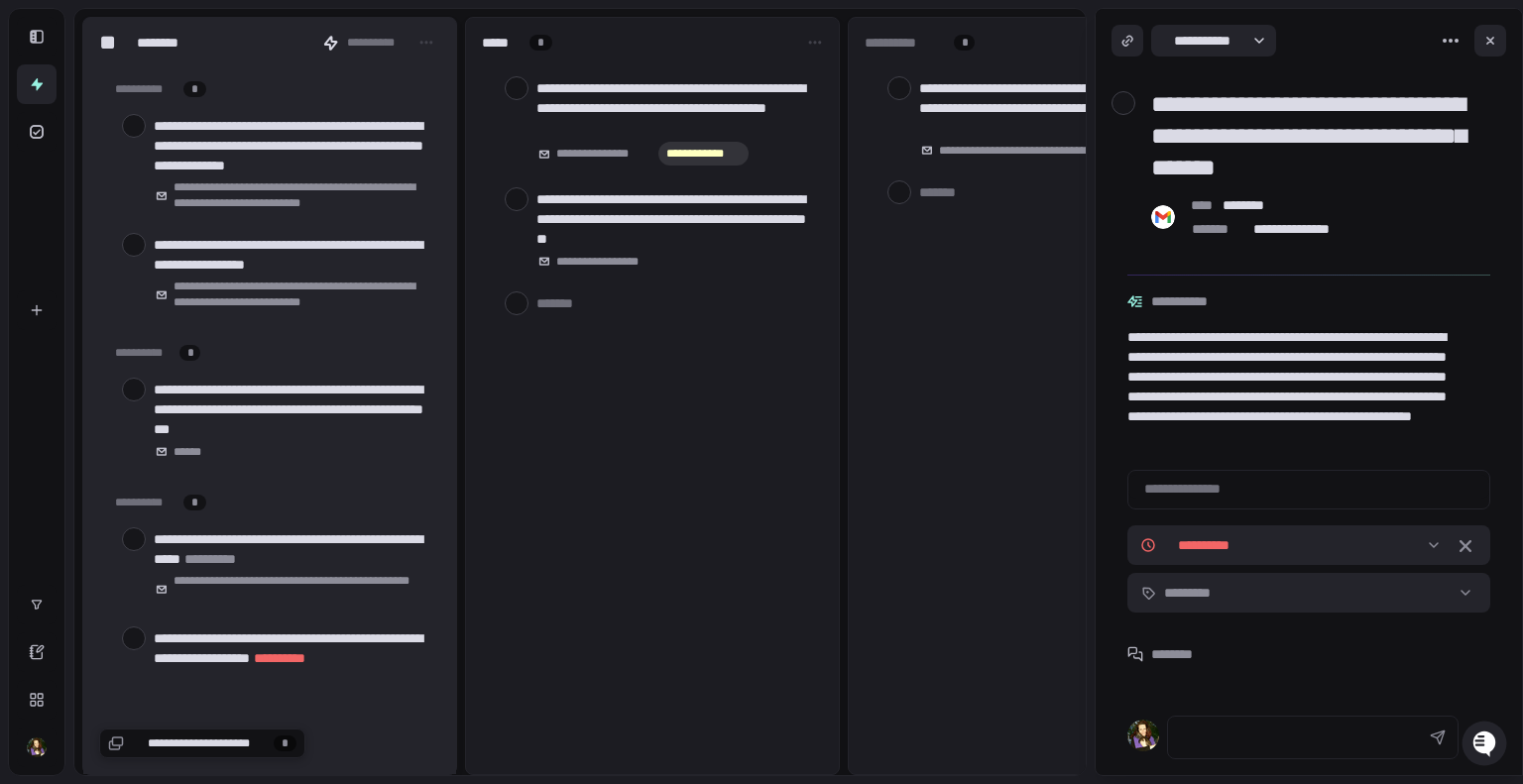 click at bounding box center (517, 199) 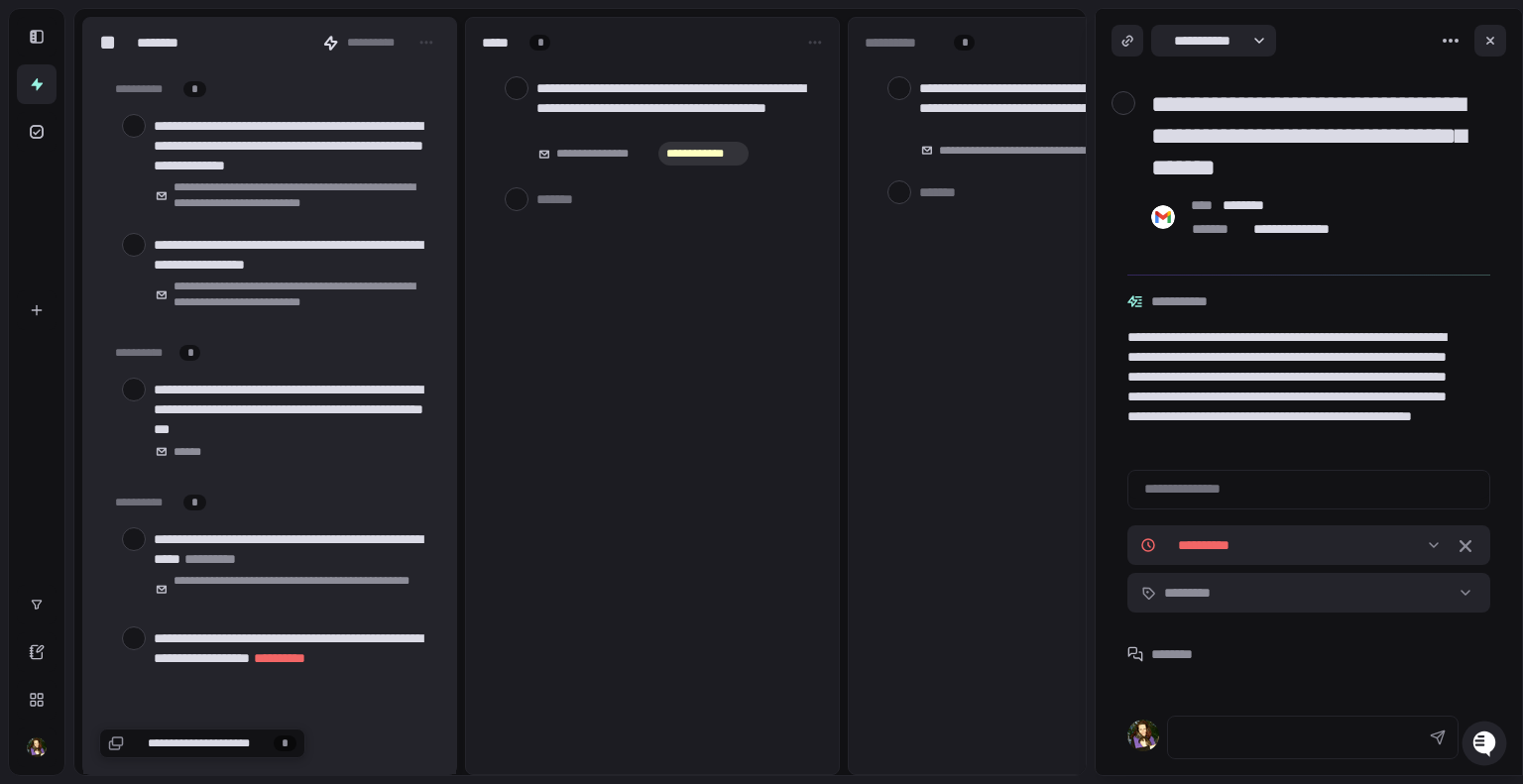 click at bounding box center (899, 88) 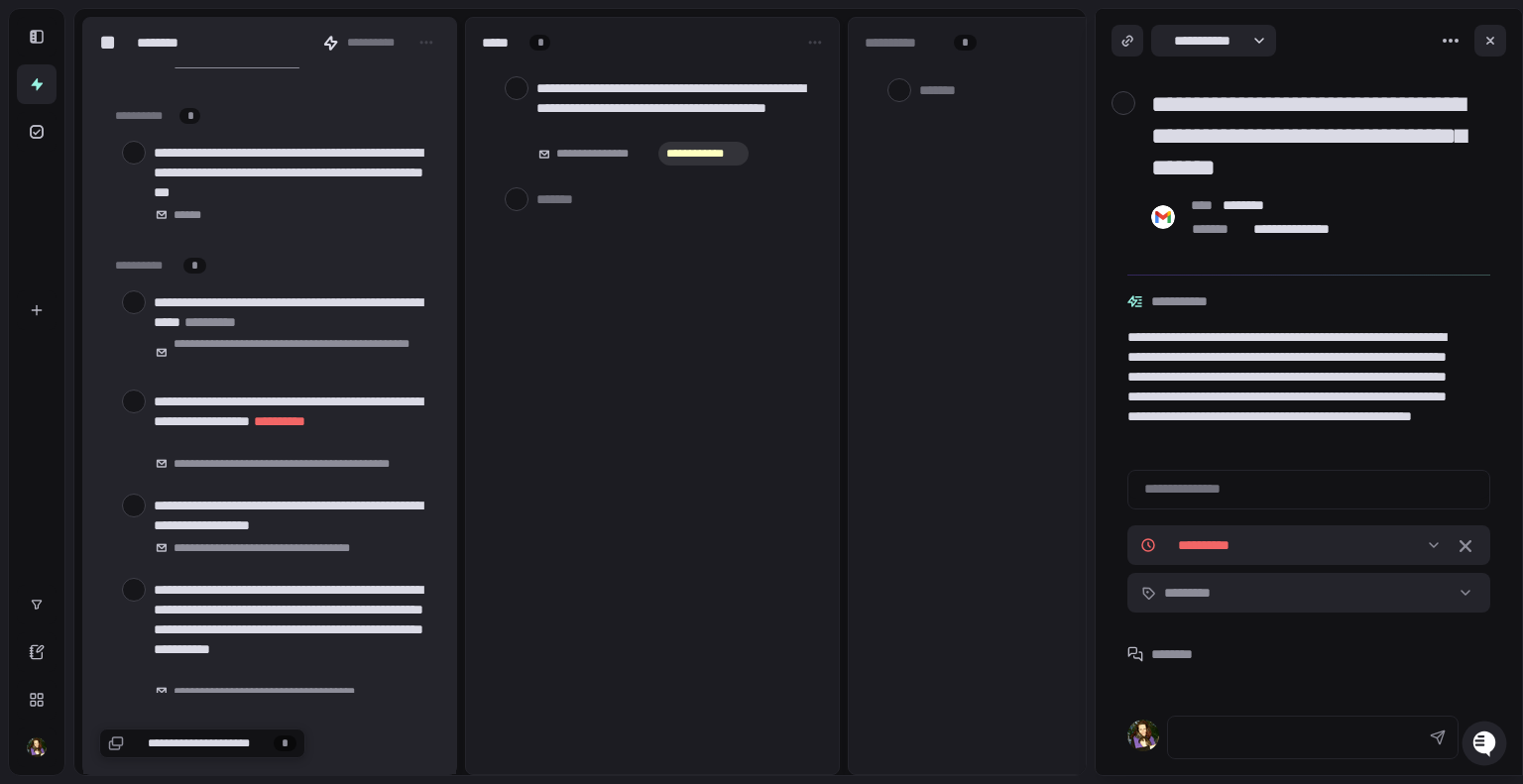 scroll, scrollTop: 452, scrollLeft: 0, axis: vertical 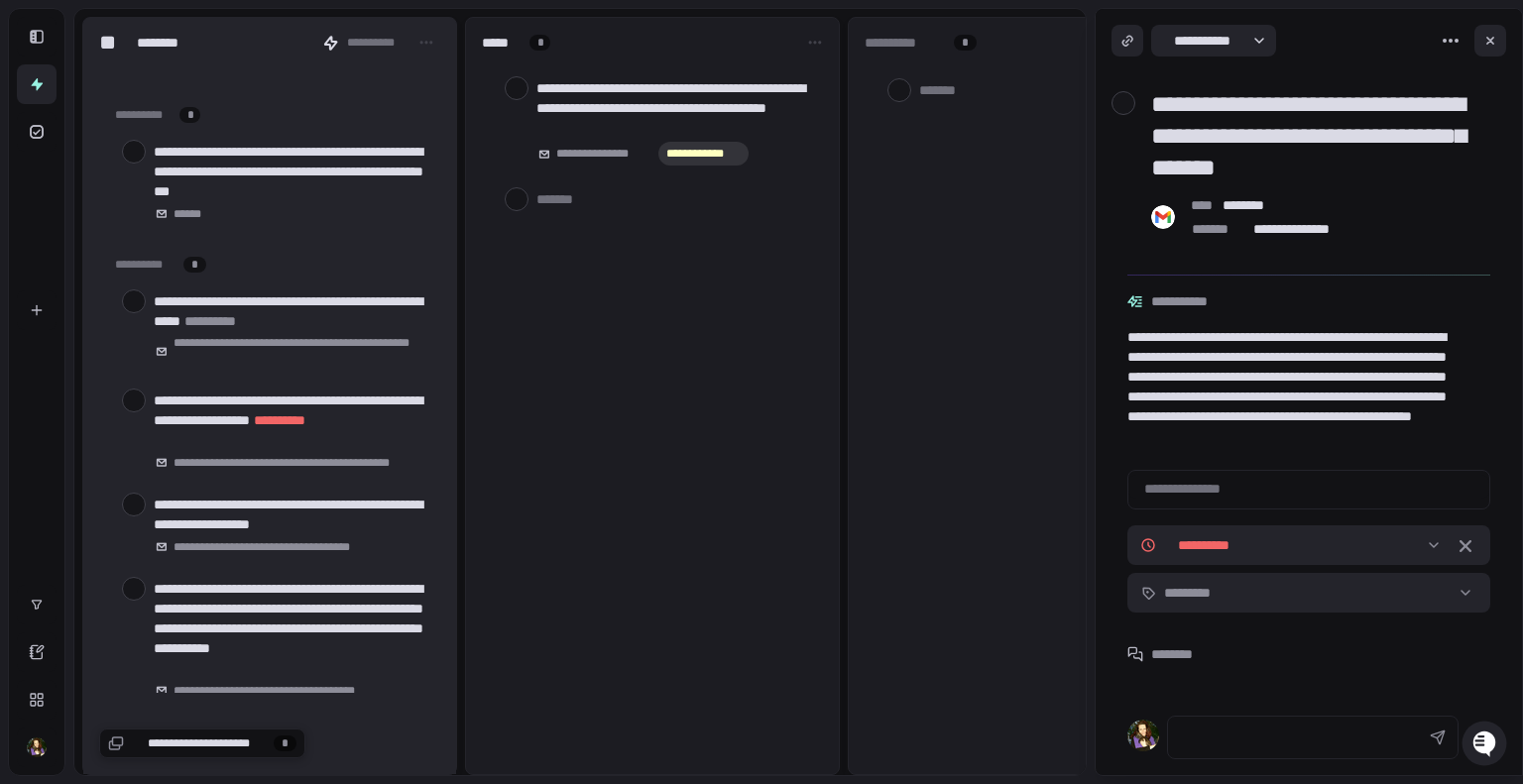 click at bounding box center (134, 301) 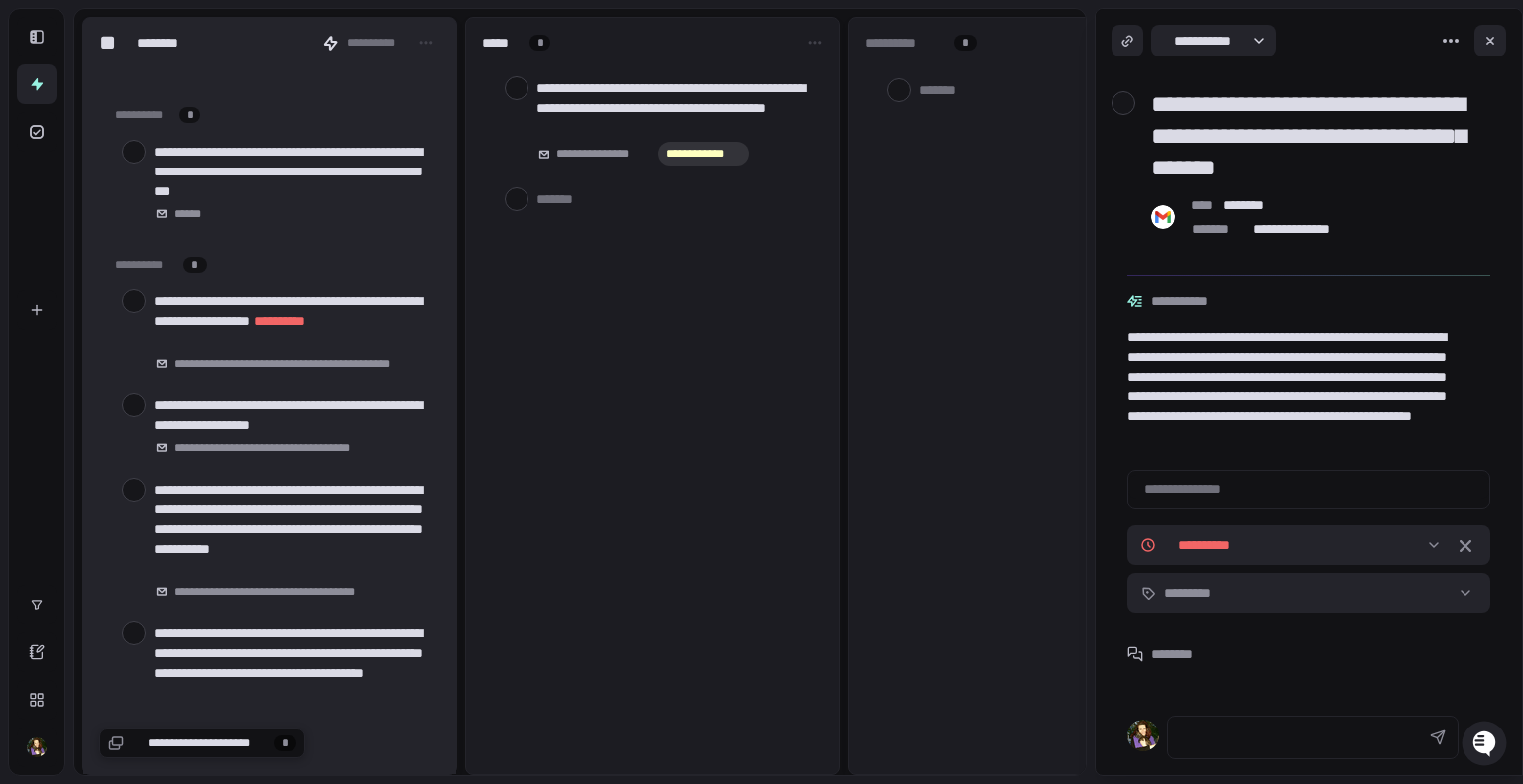 click at bounding box center (134, 301) 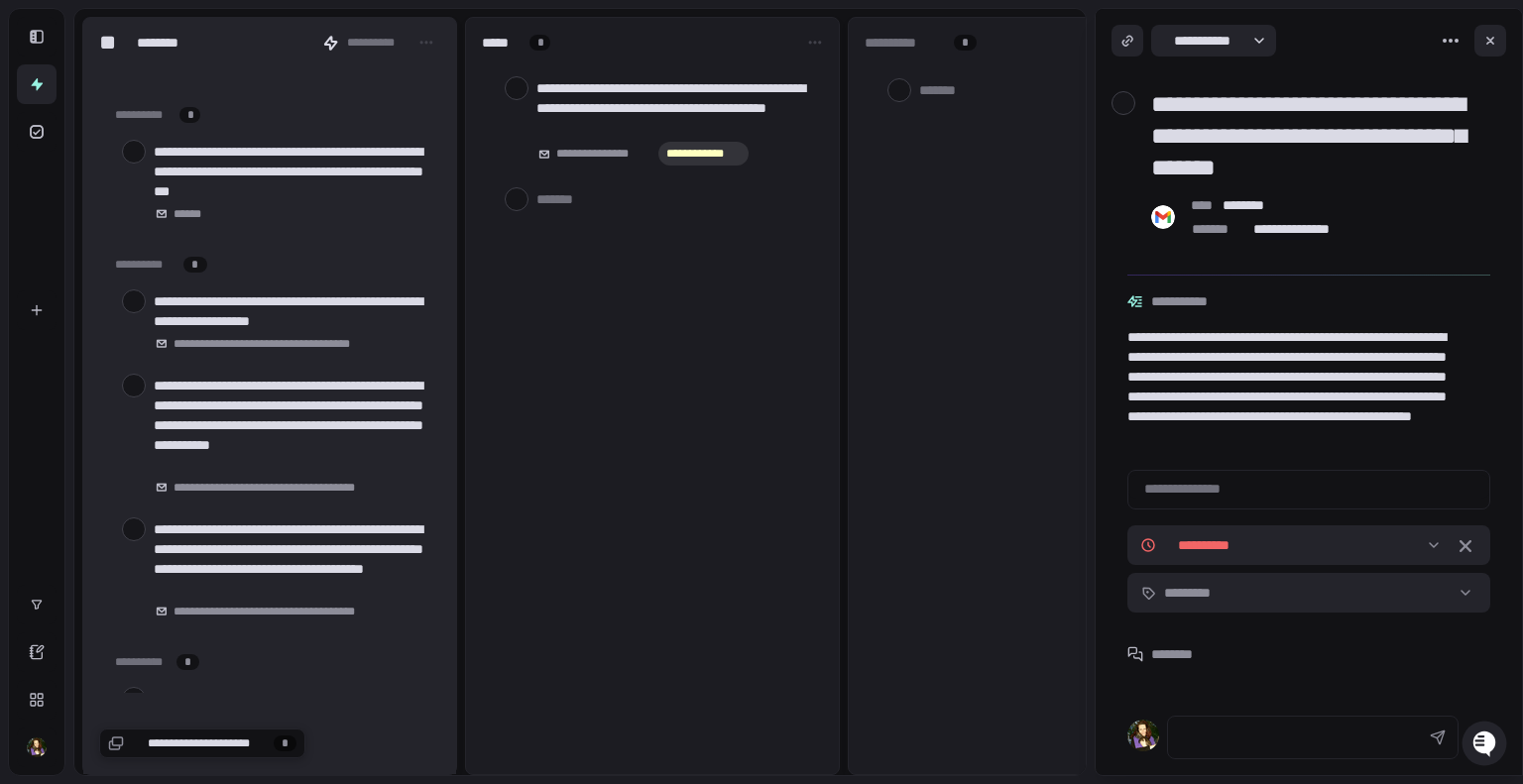 click at bounding box center [134, 386] 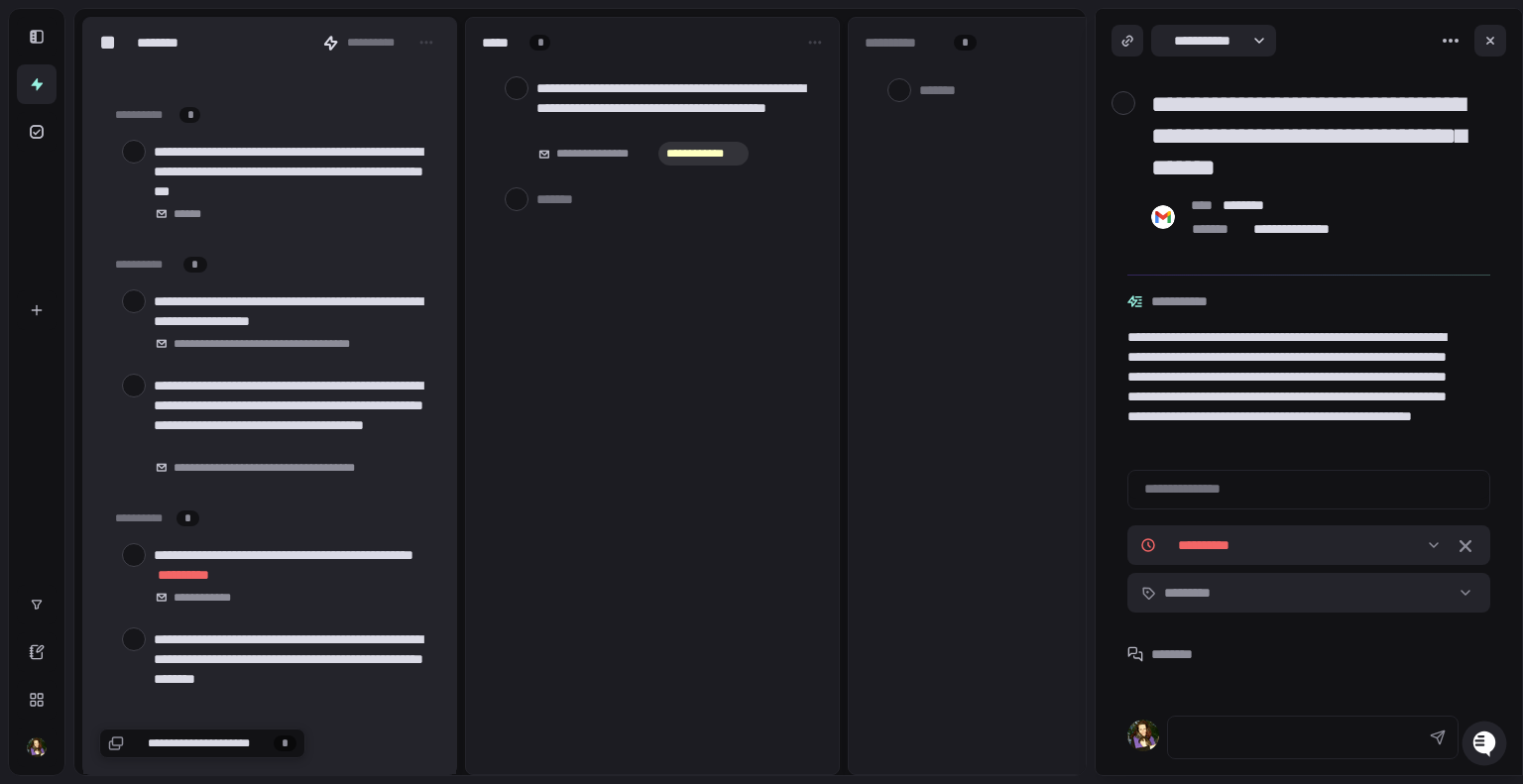 click at bounding box center (134, 386) 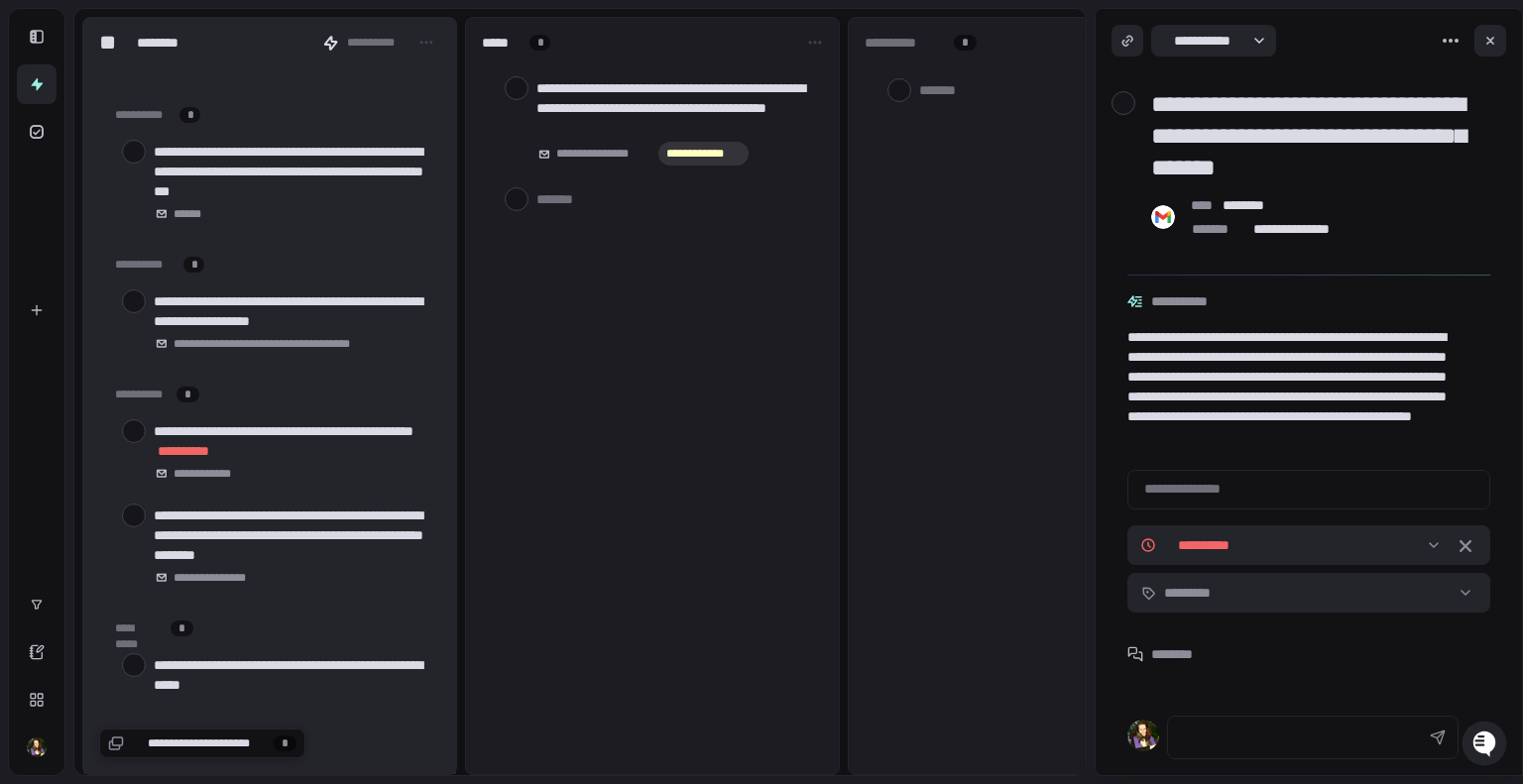 click at bounding box center [134, 431] 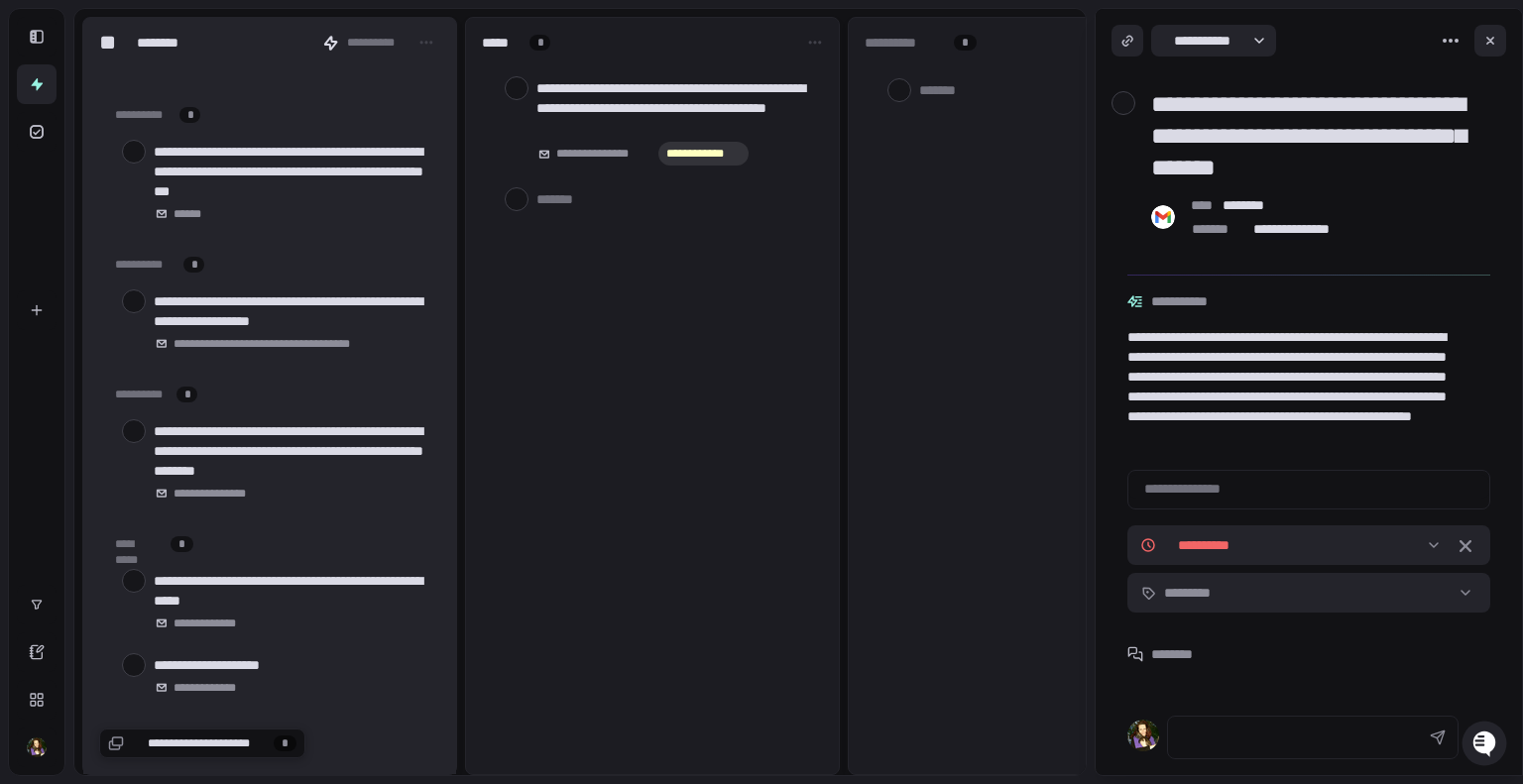 click at bounding box center [134, 581] 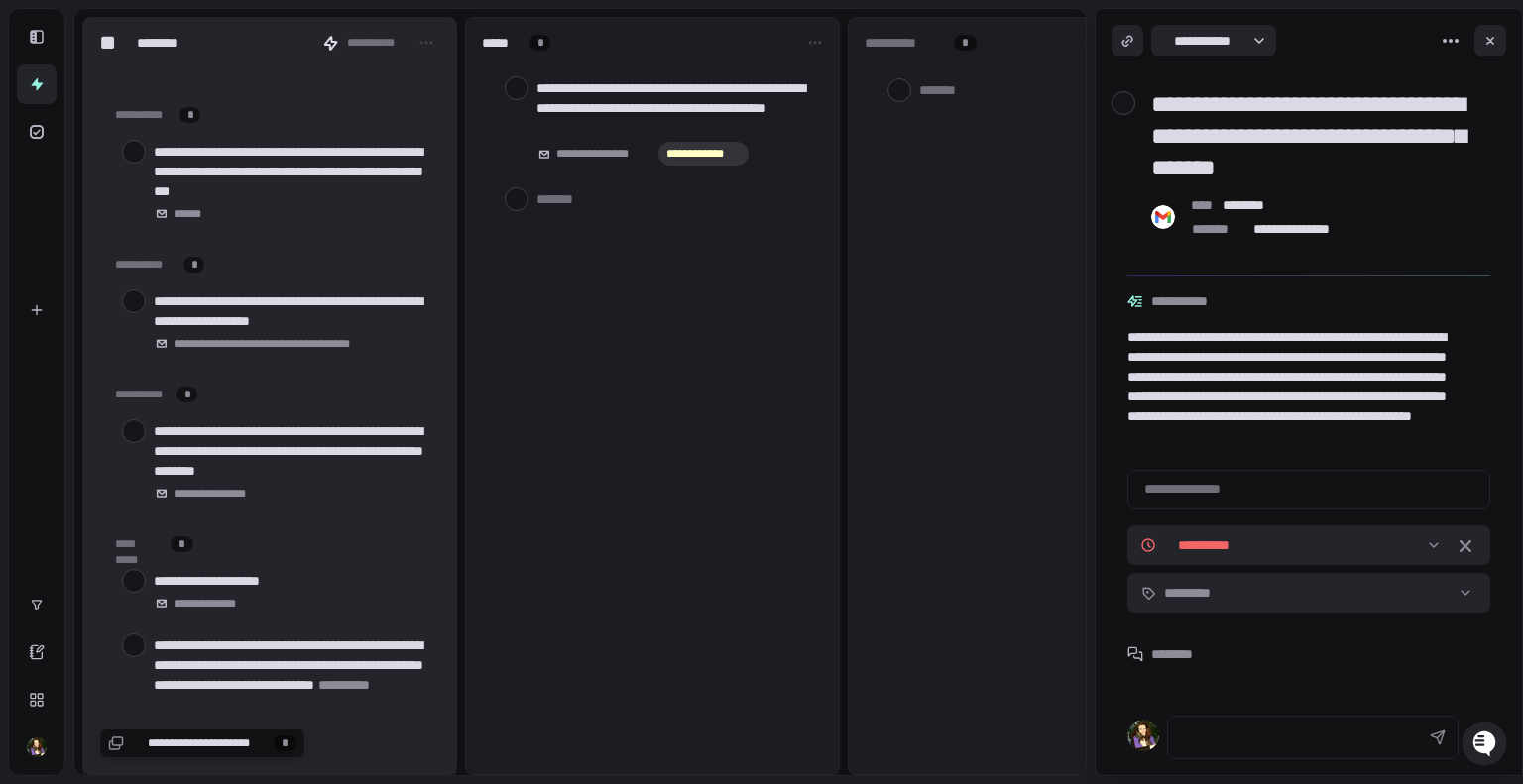 click at bounding box center (134, 581) 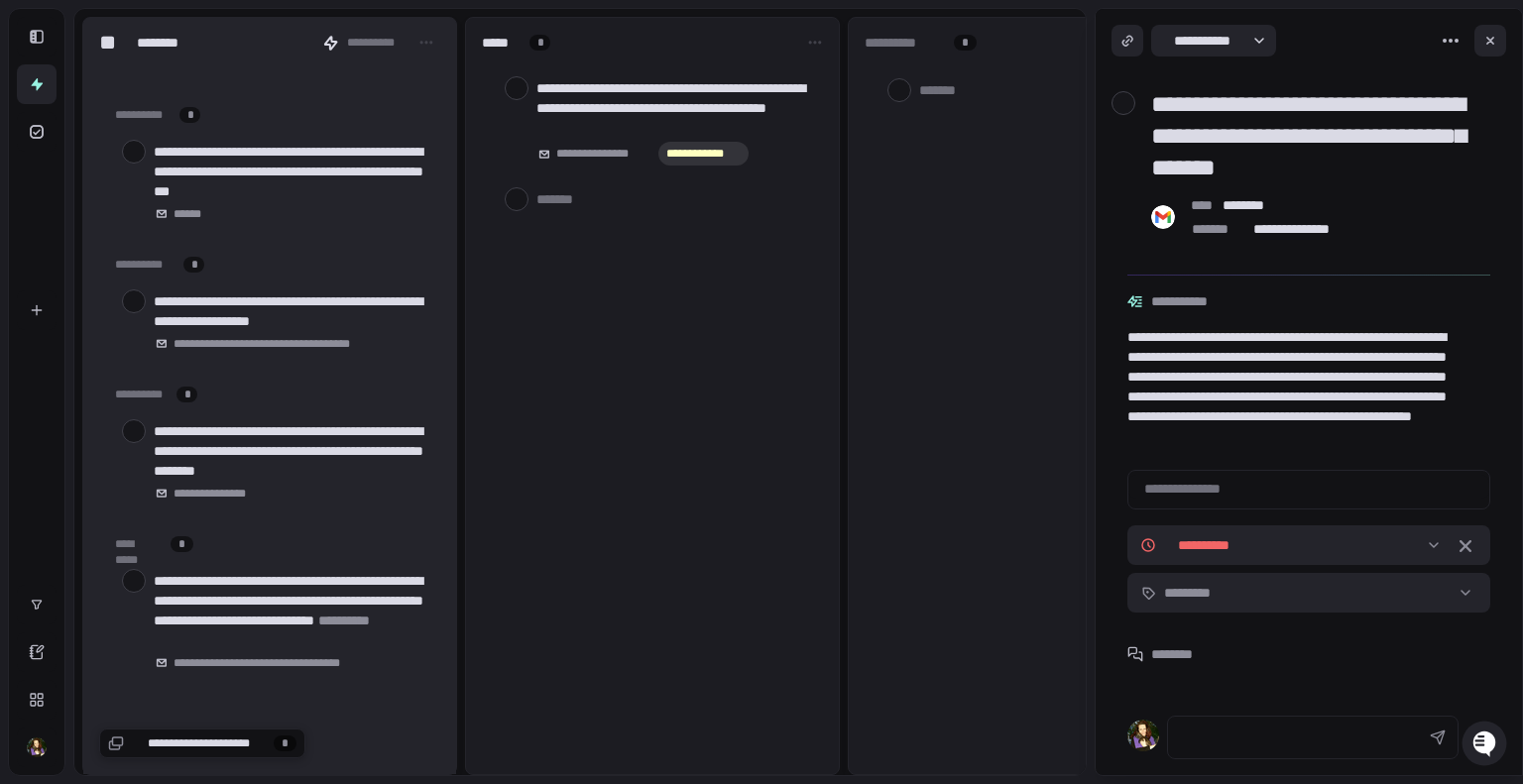 click at bounding box center [134, 581] 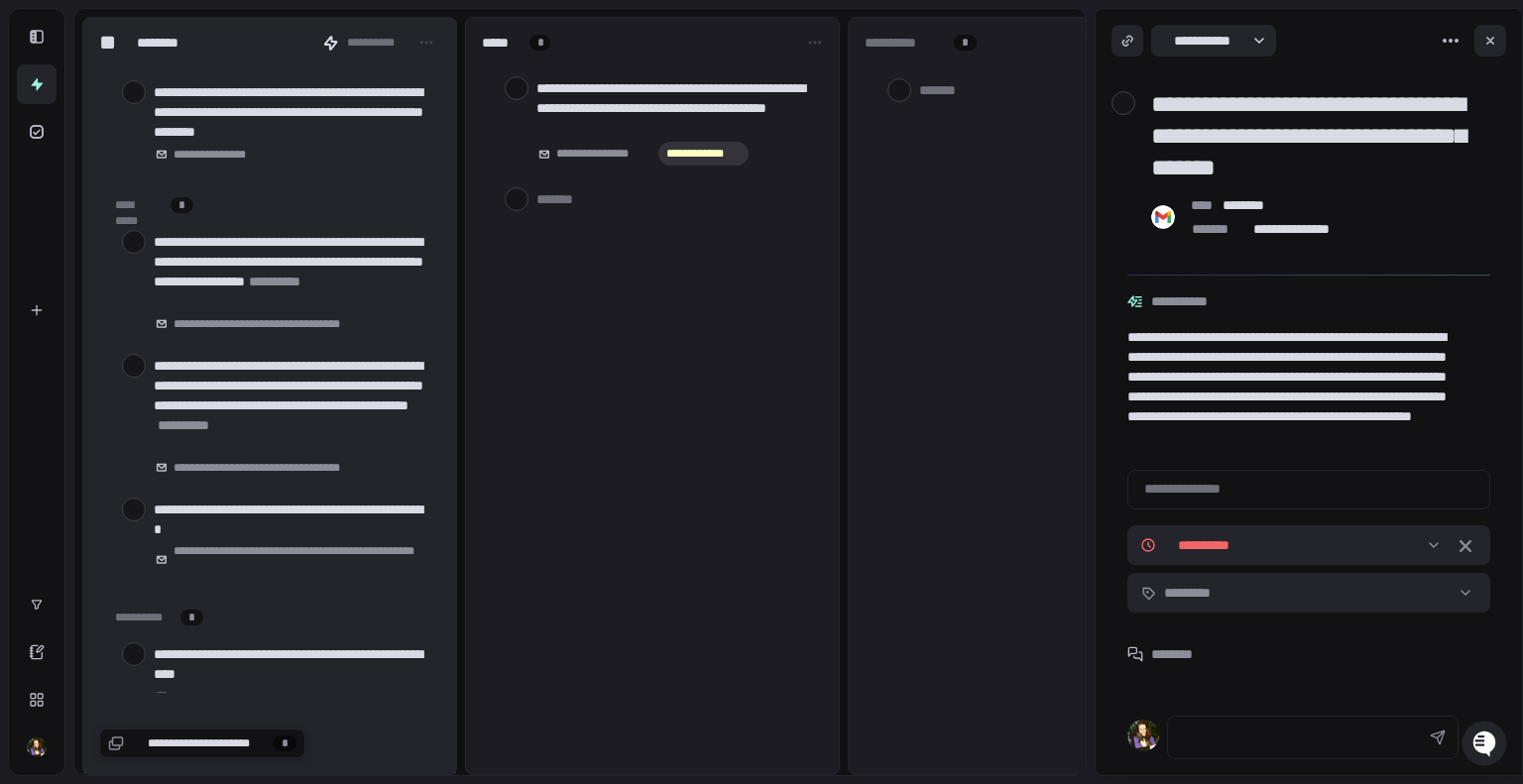 scroll, scrollTop: 789, scrollLeft: 0, axis: vertical 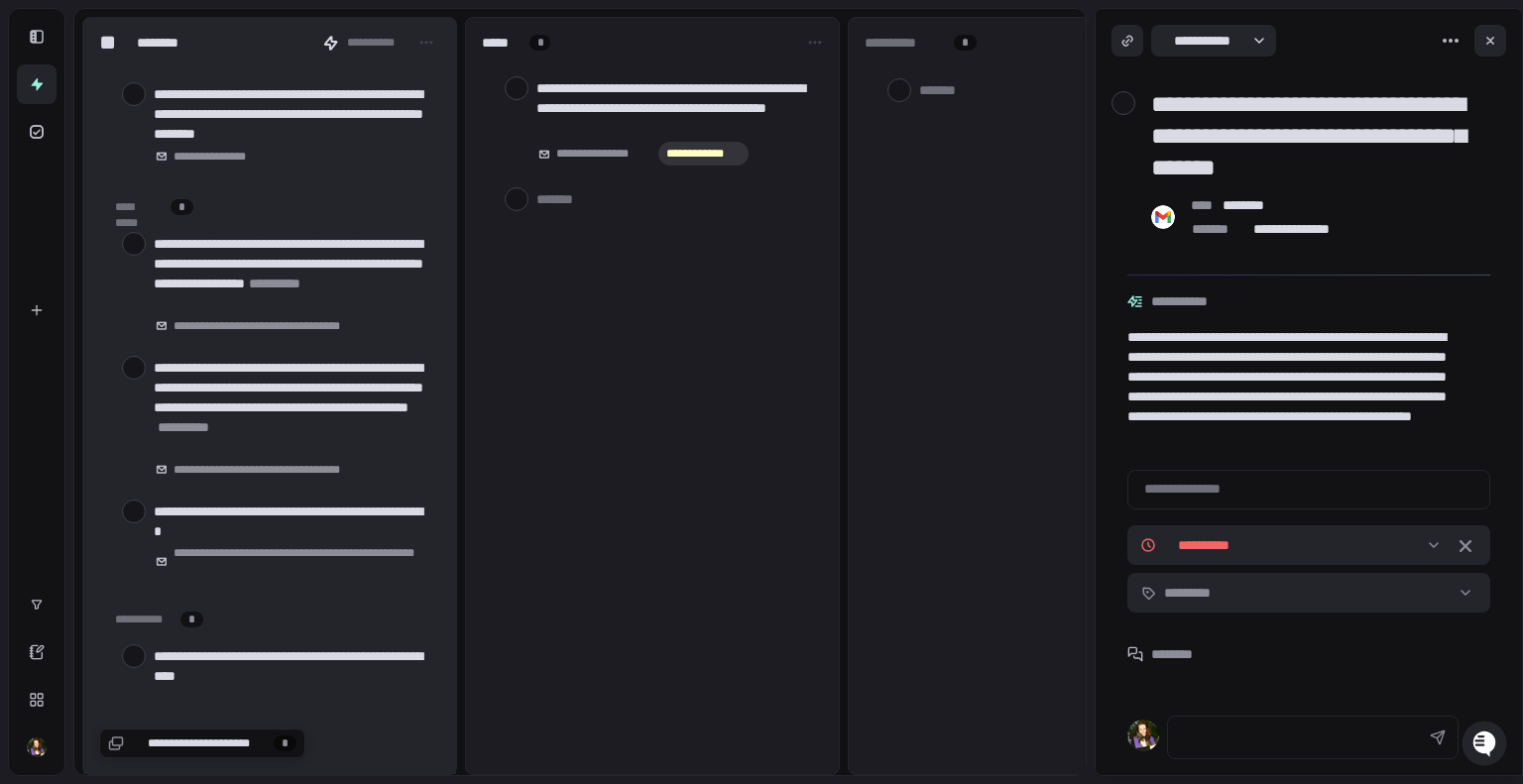 click at bounding box center [134, 244] 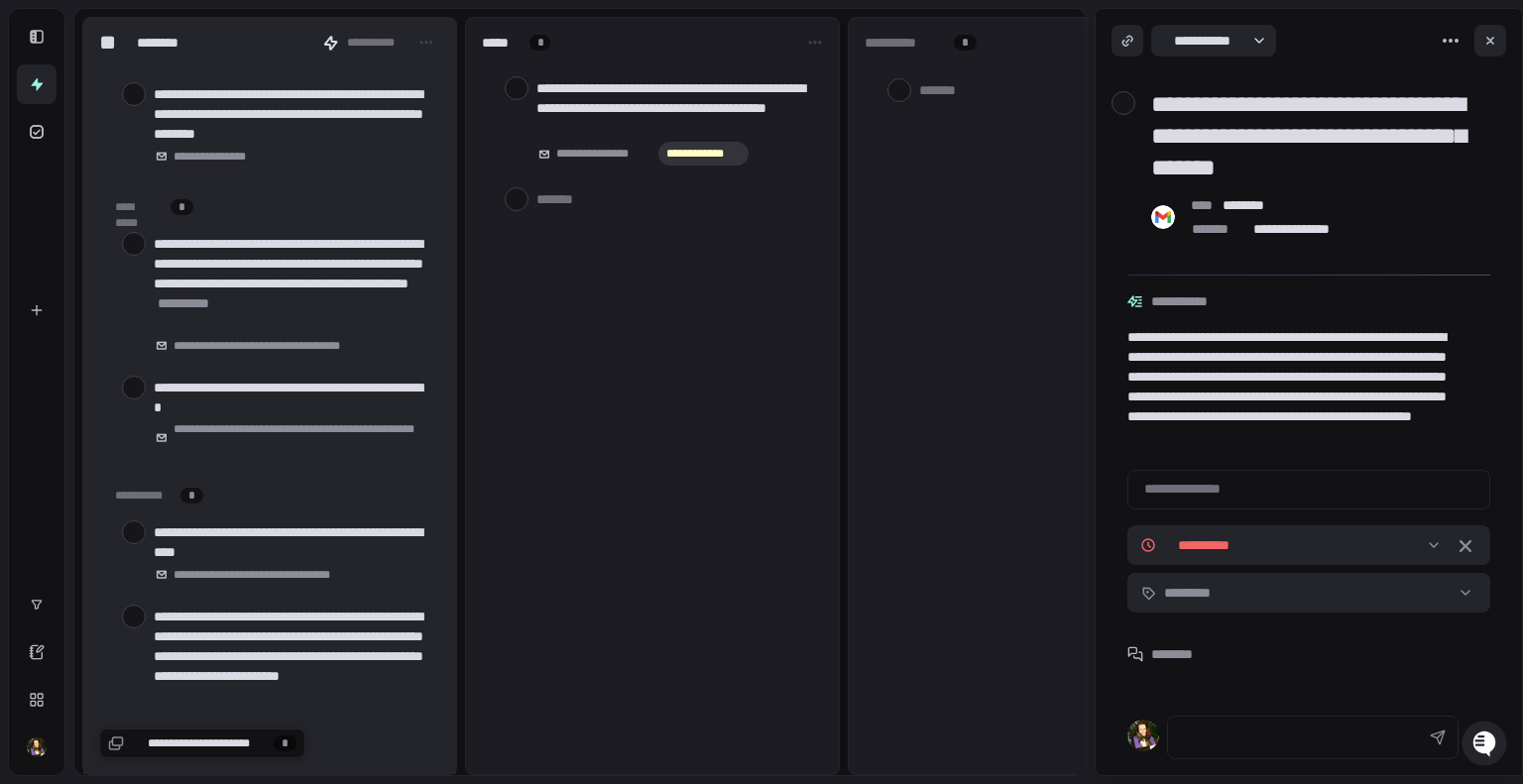 click at bounding box center (134, 244) 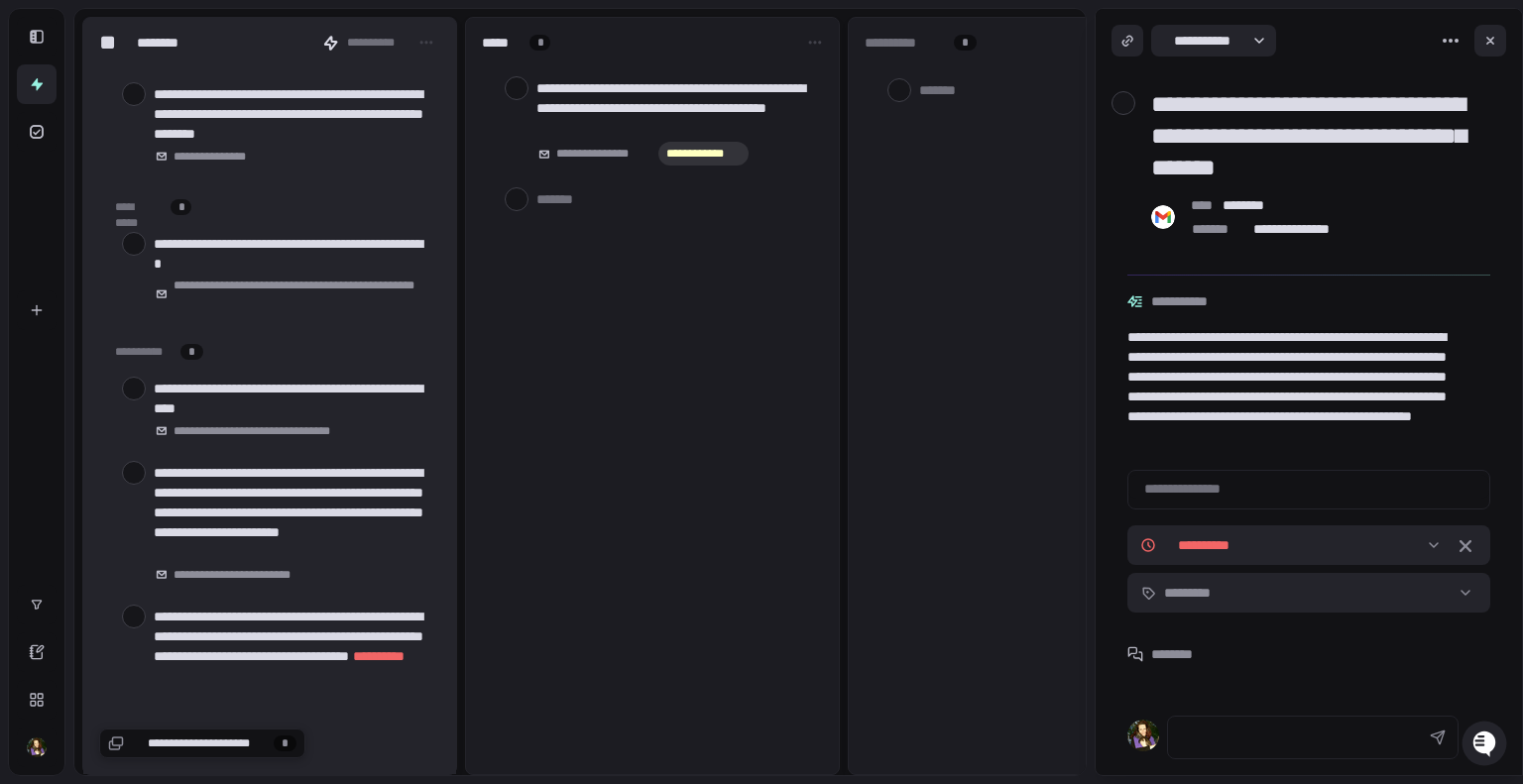 click at bounding box center (134, 244) 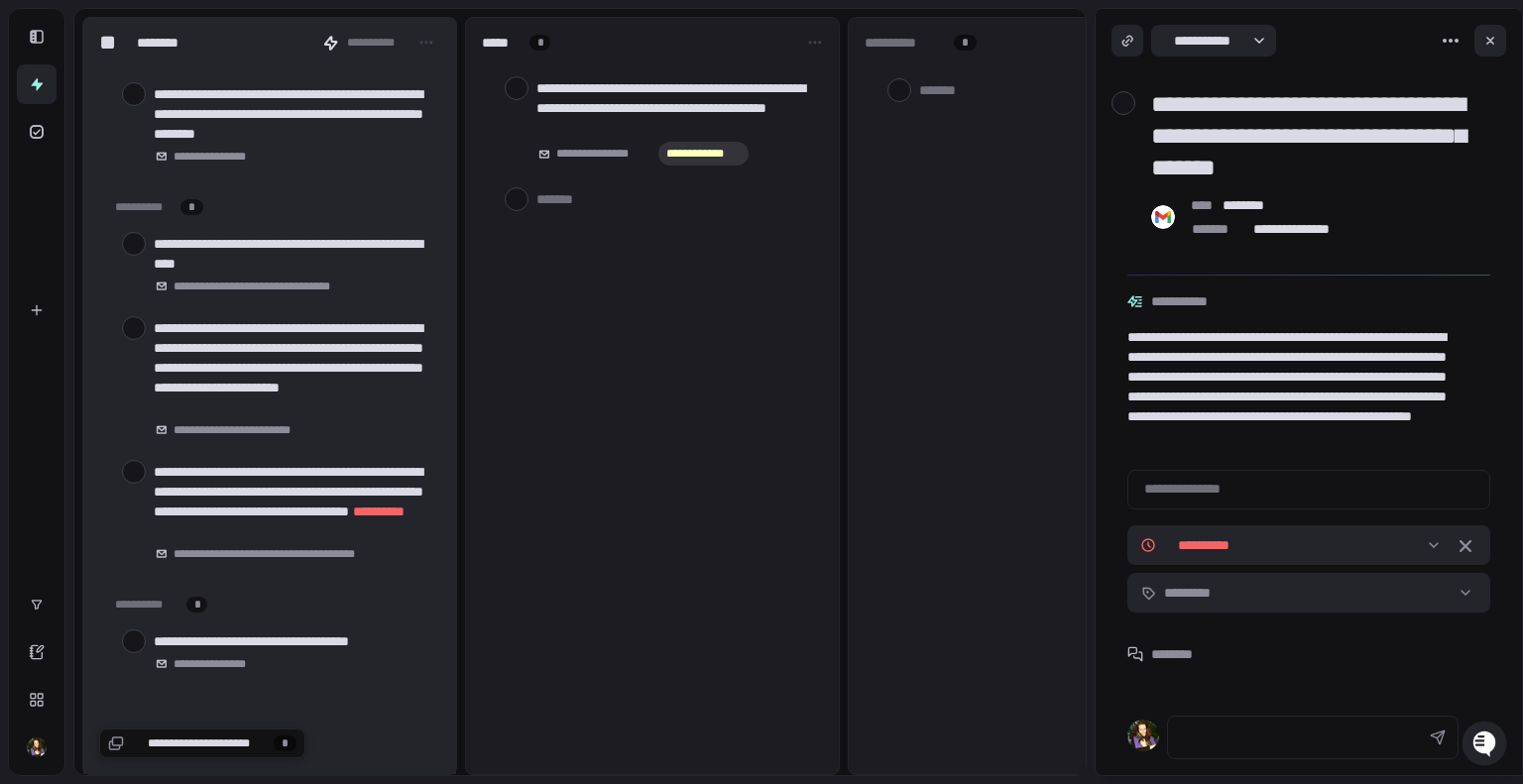 click at bounding box center [134, 328] 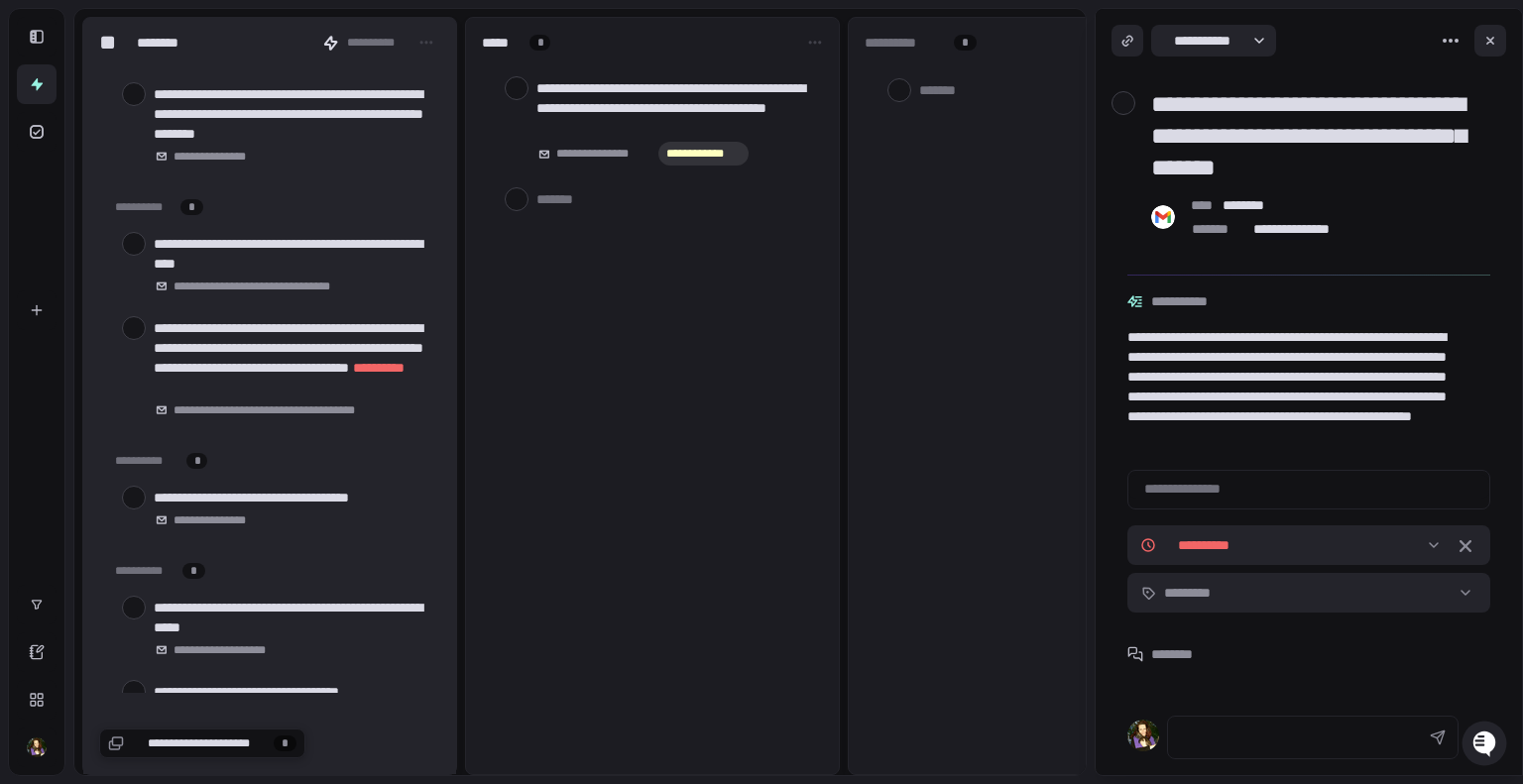 click at bounding box center [134, 328] 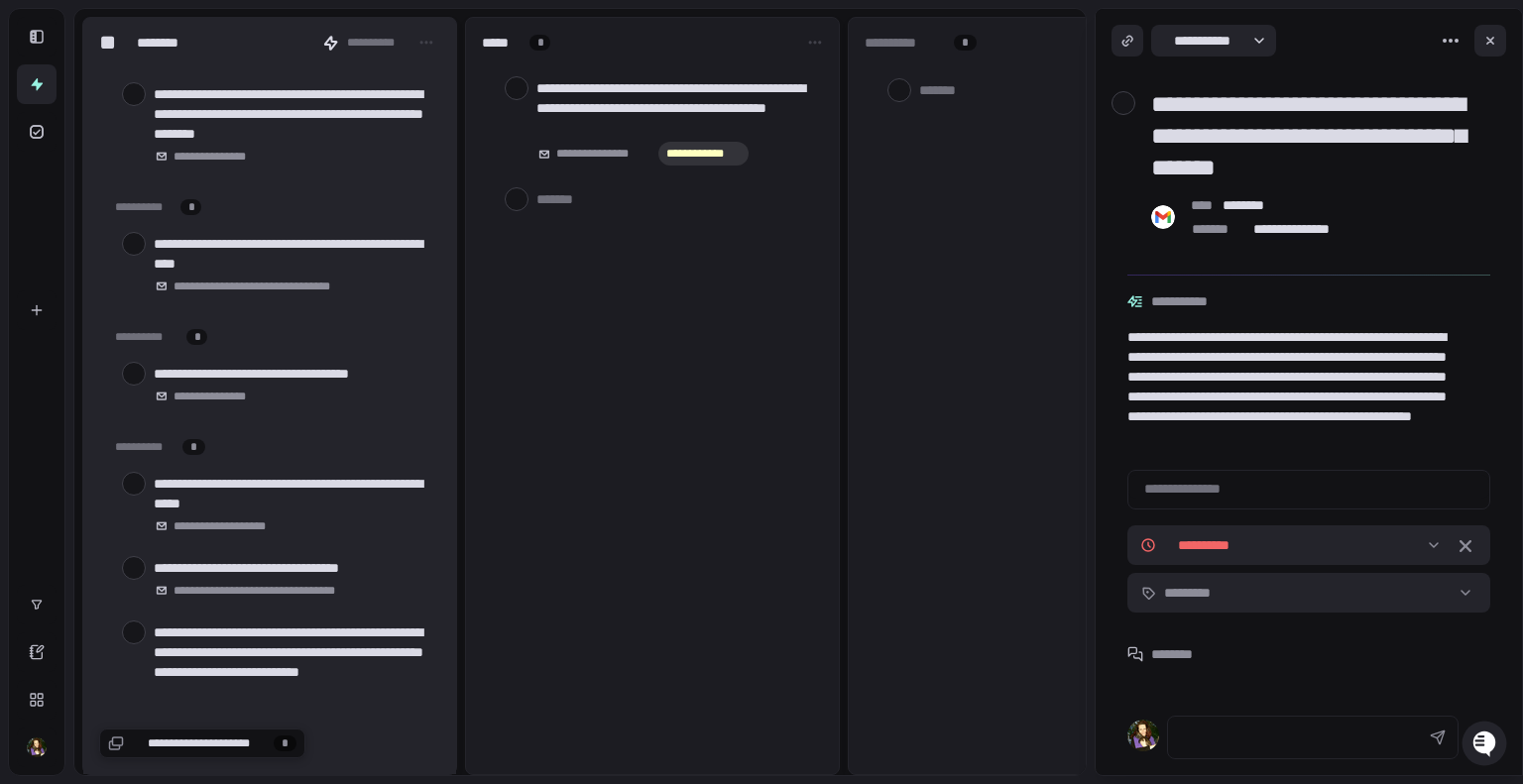 click at bounding box center [134, 374] 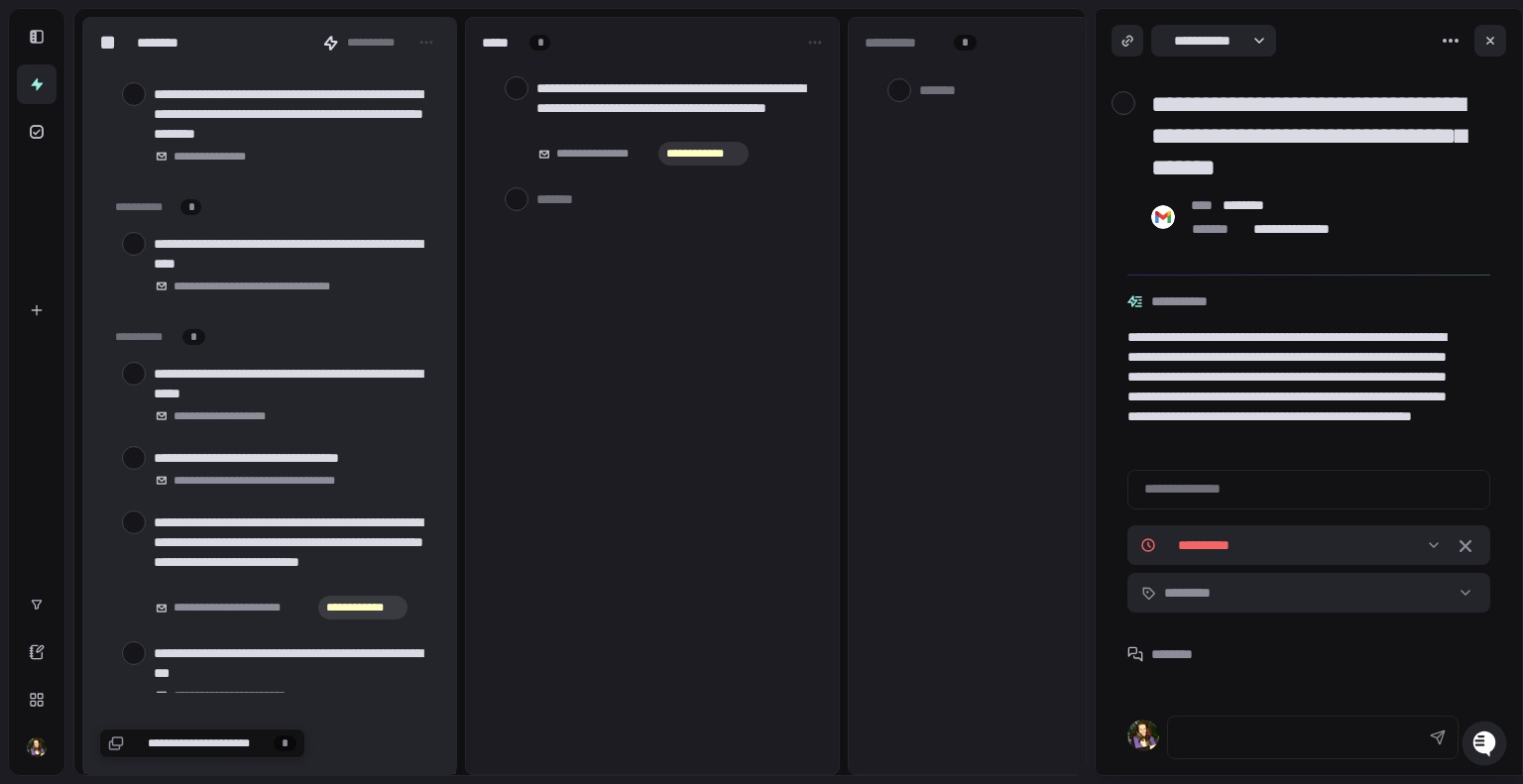 click at bounding box center [134, 374] 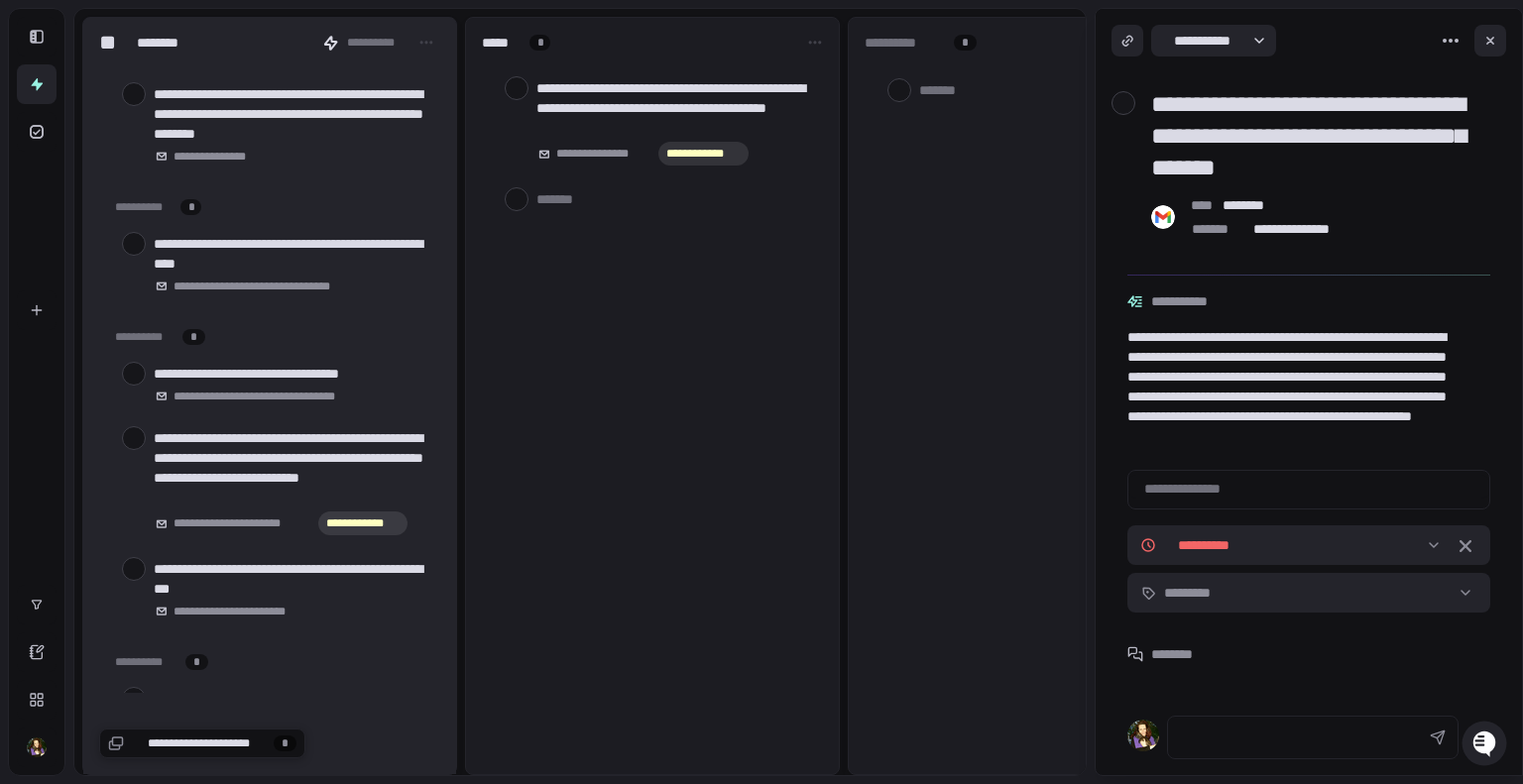 click at bounding box center [134, 374] 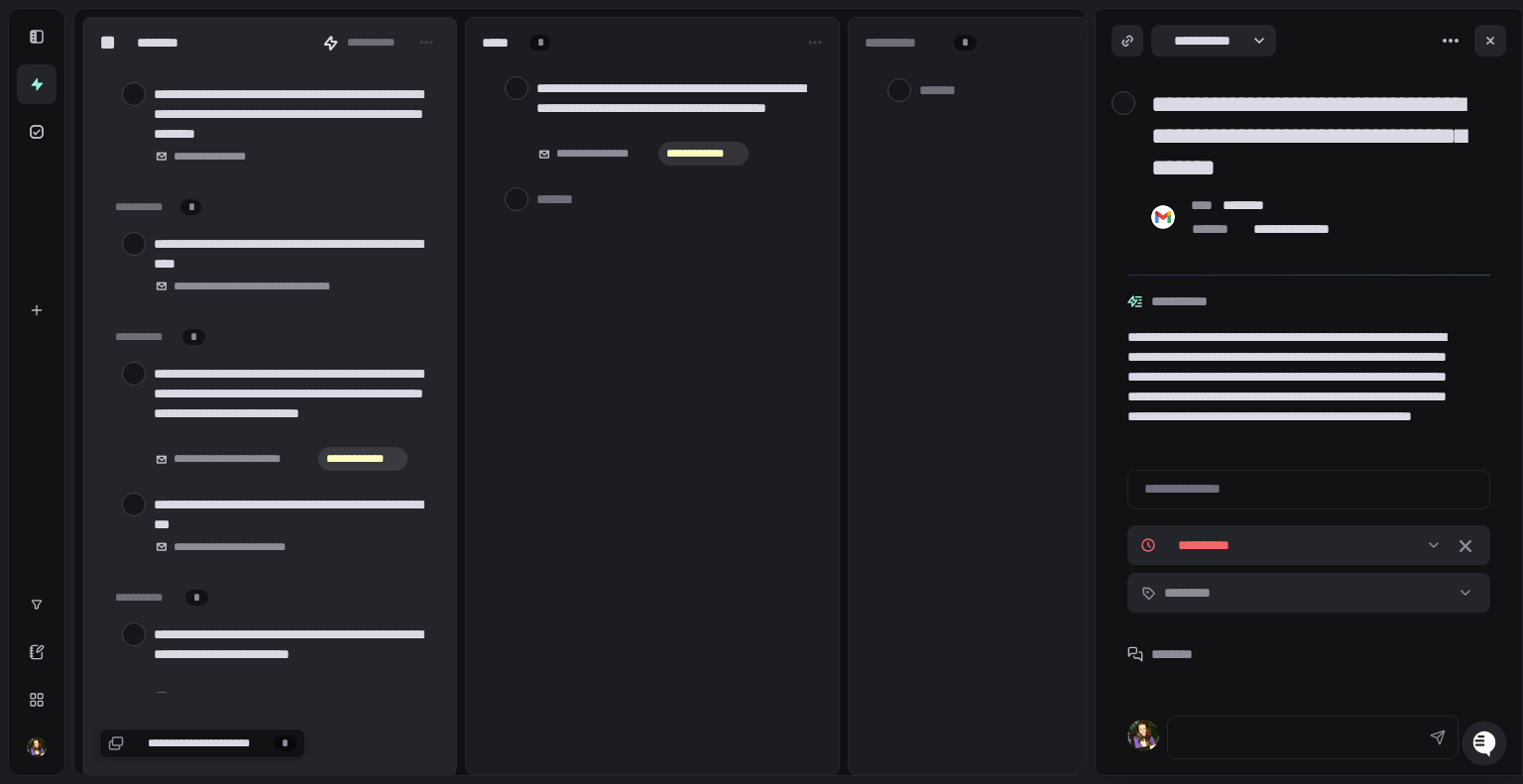 click at bounding box center [134, 374] 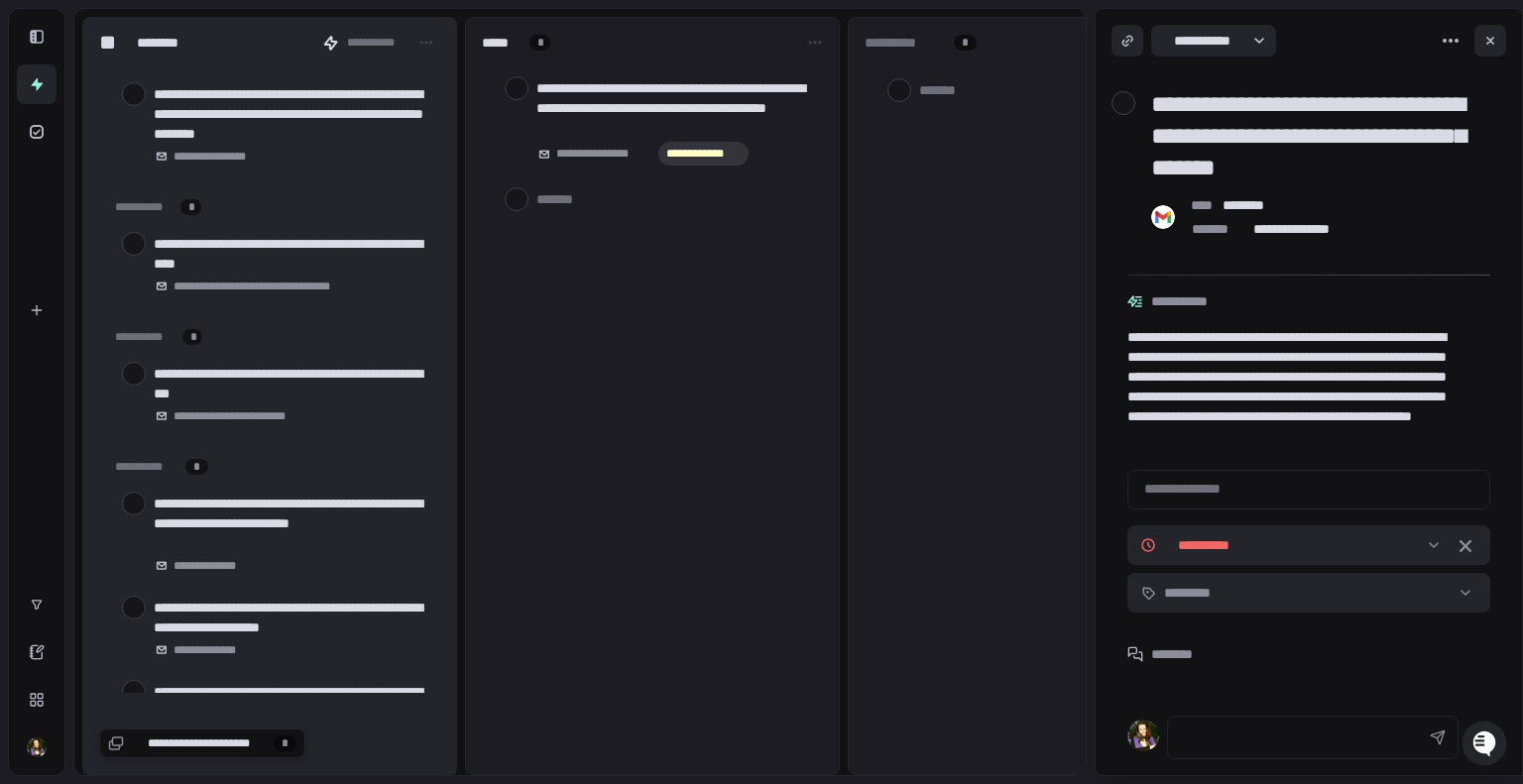 click at bounding box center [134, 374] 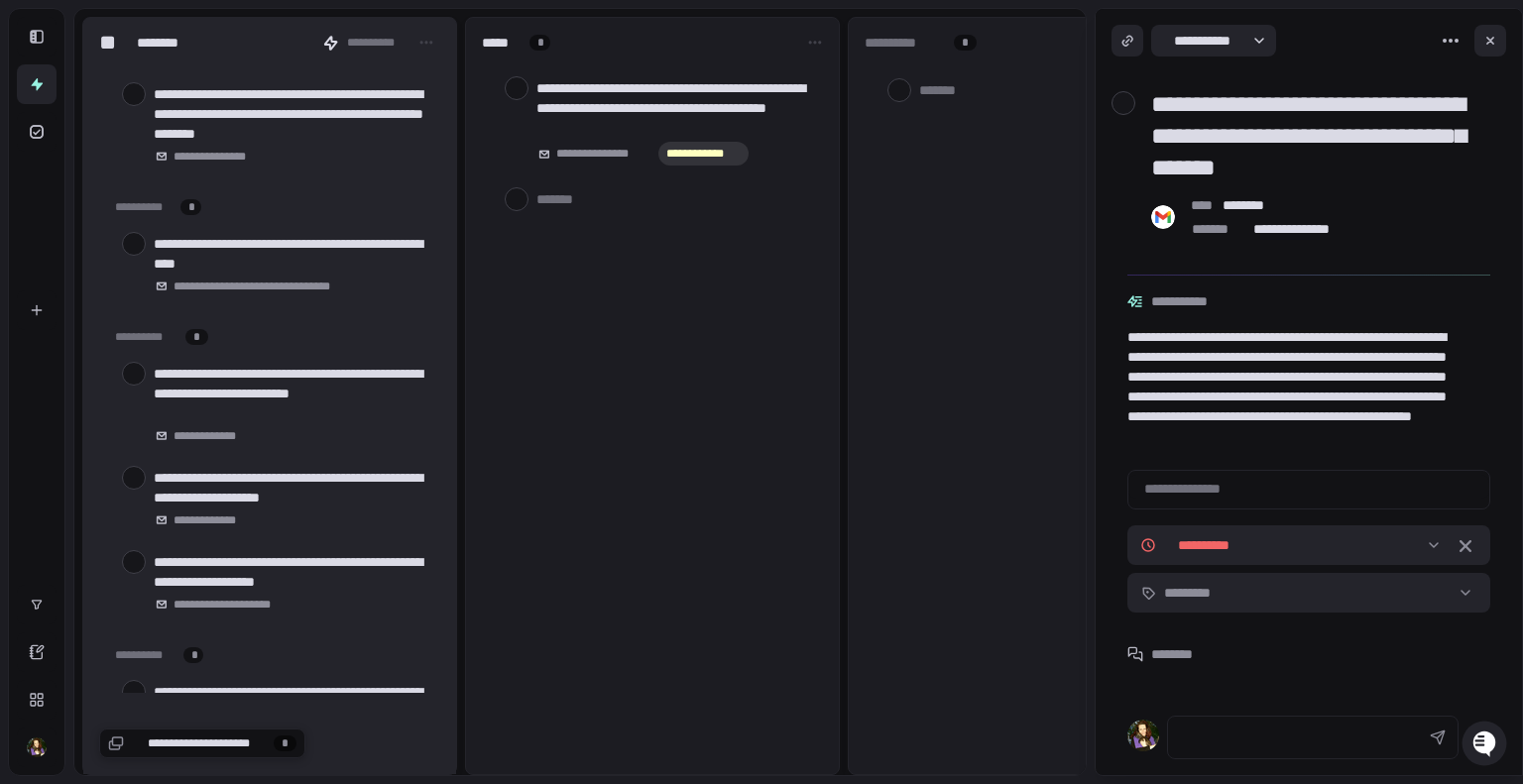 click at bounding box center [134, 374] 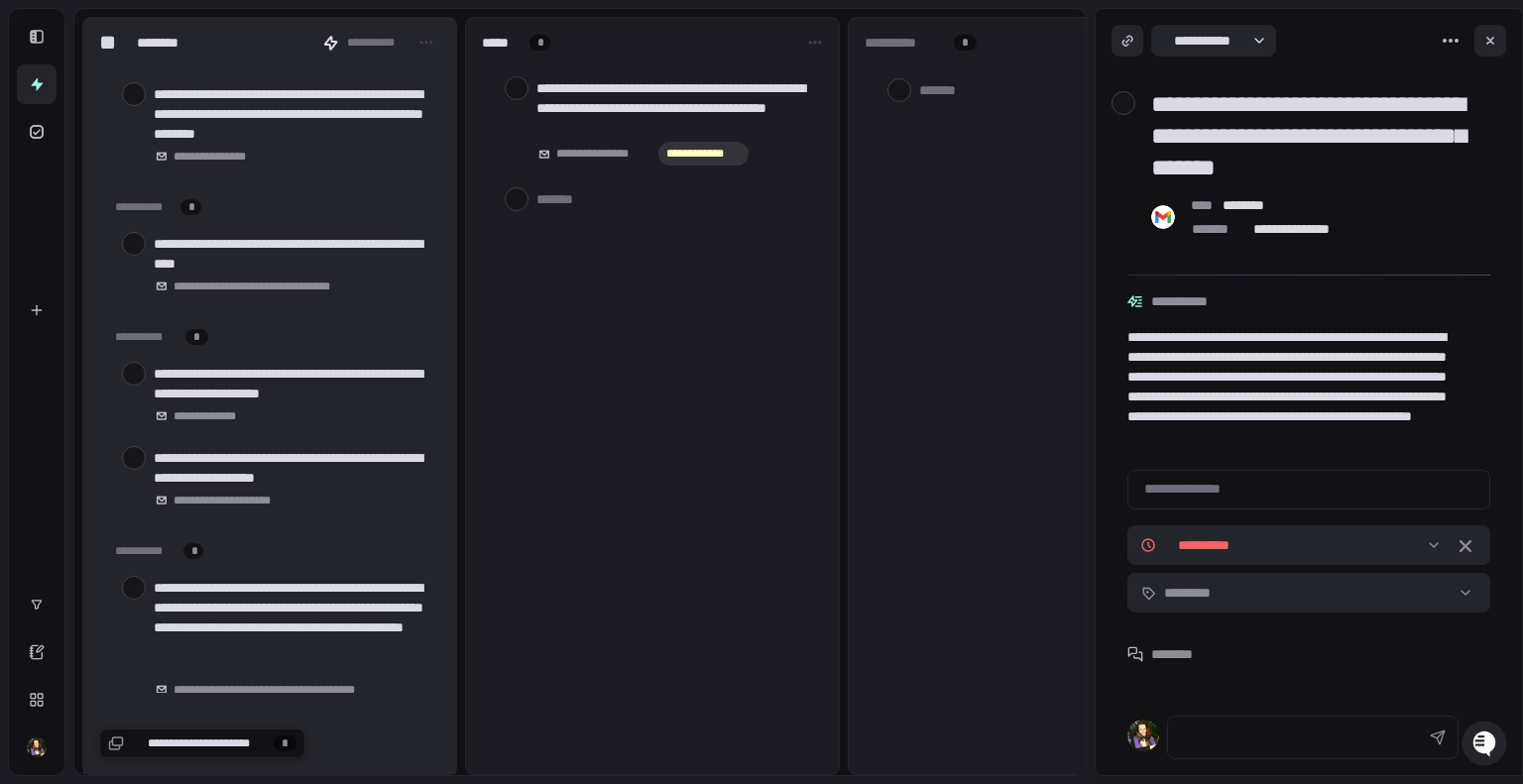 click at bounding box center [134, 374] 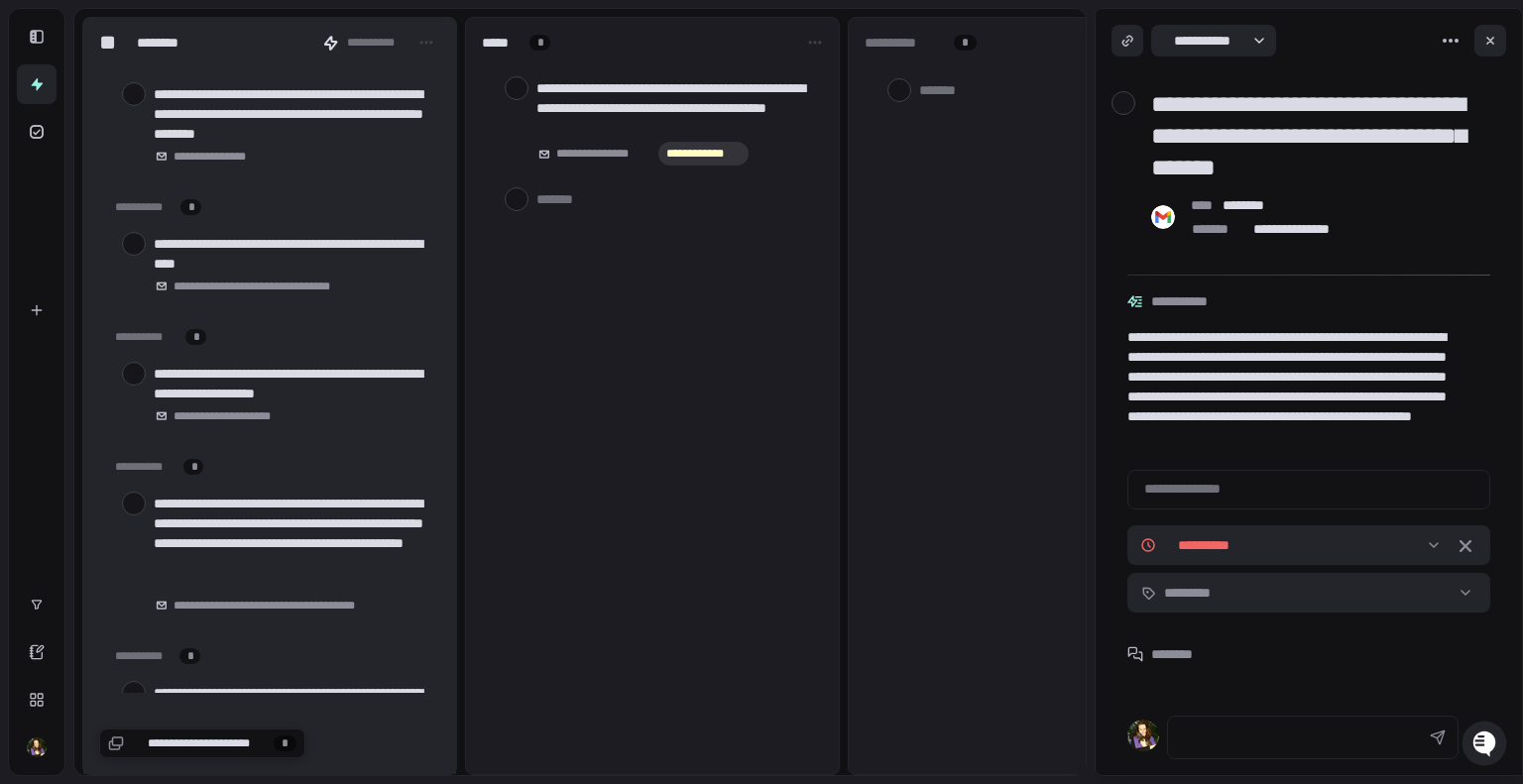 click at bounding box center (134, 374) 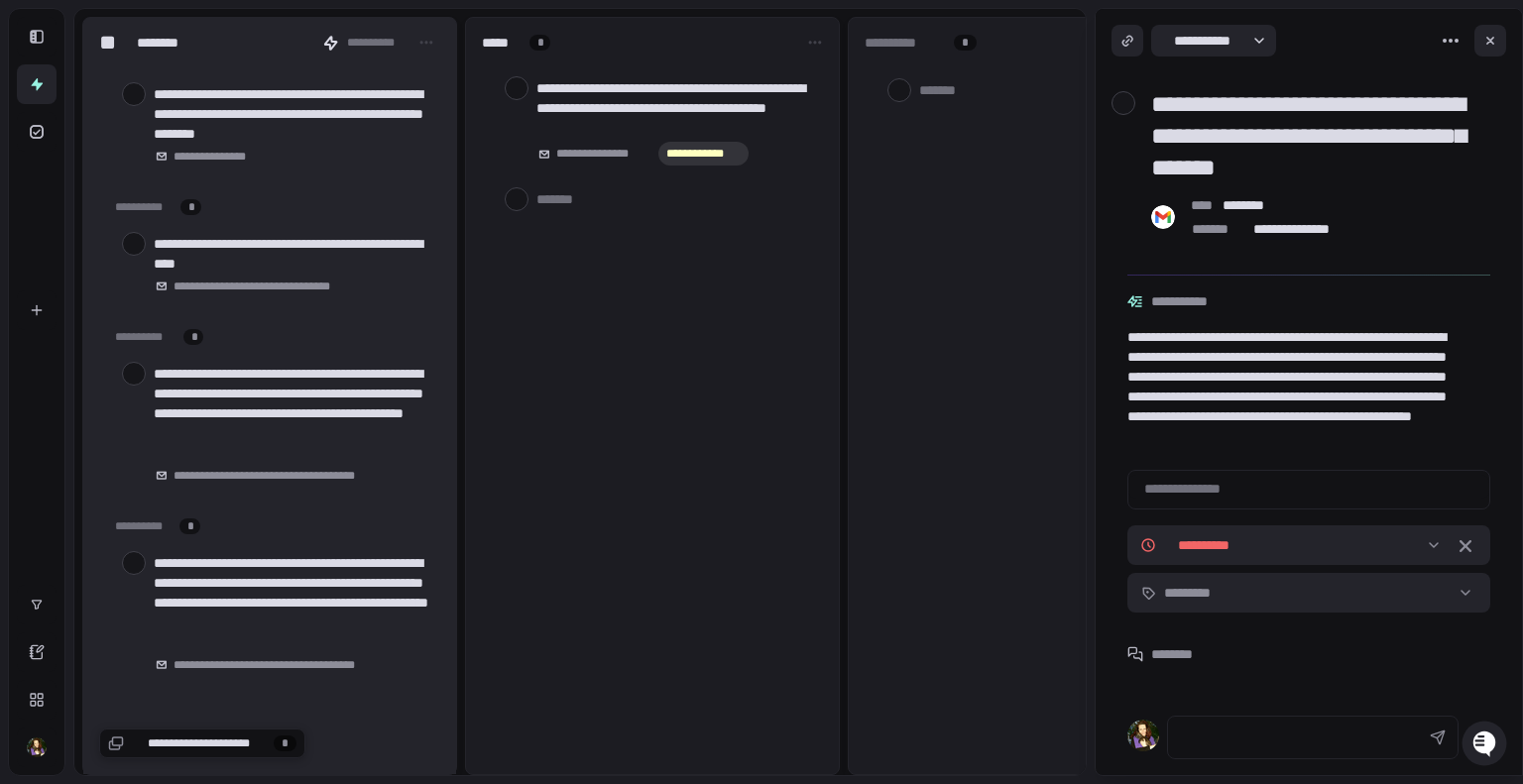 click at bounding box center [134, 374] 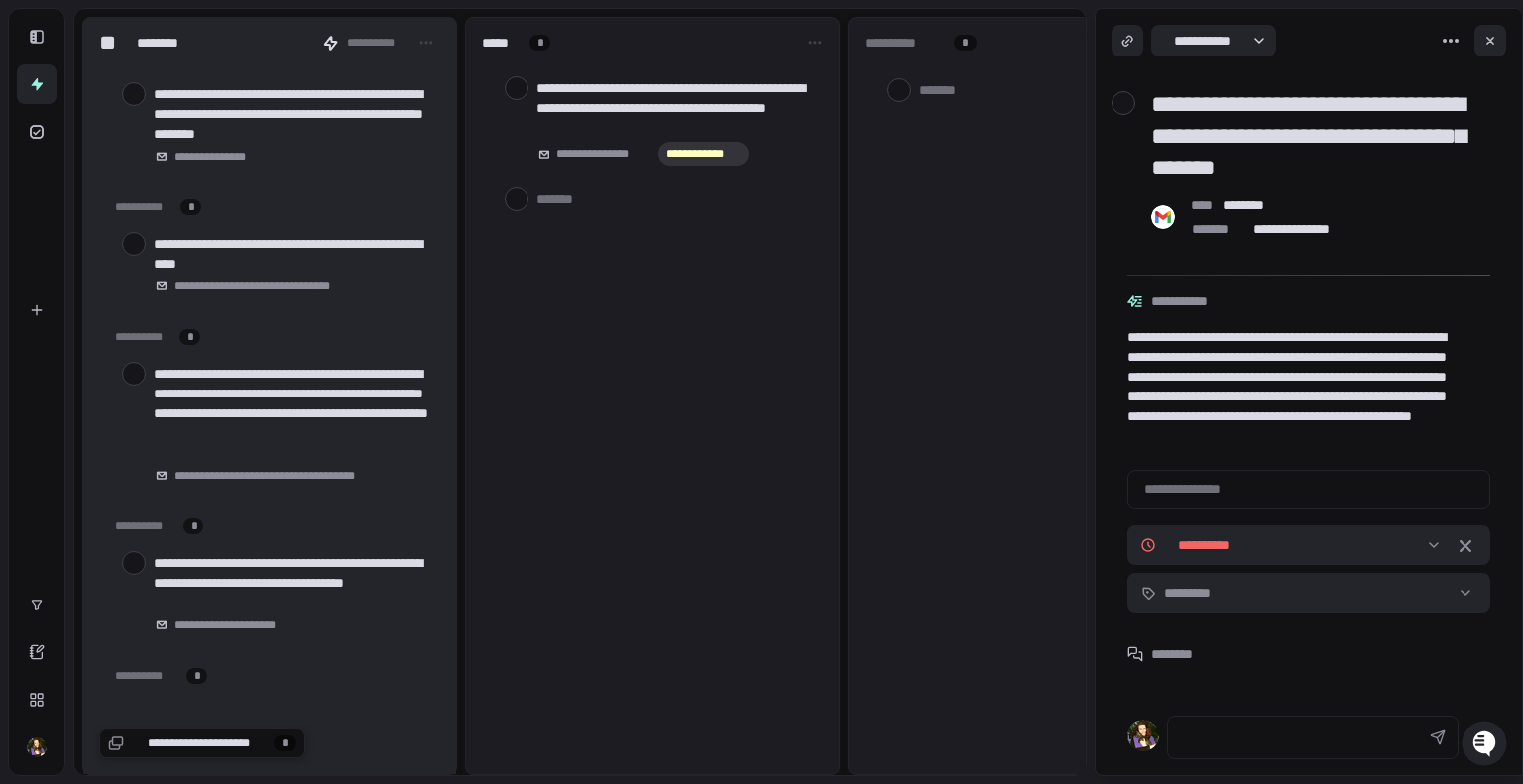click at bounding box center [134, 374] 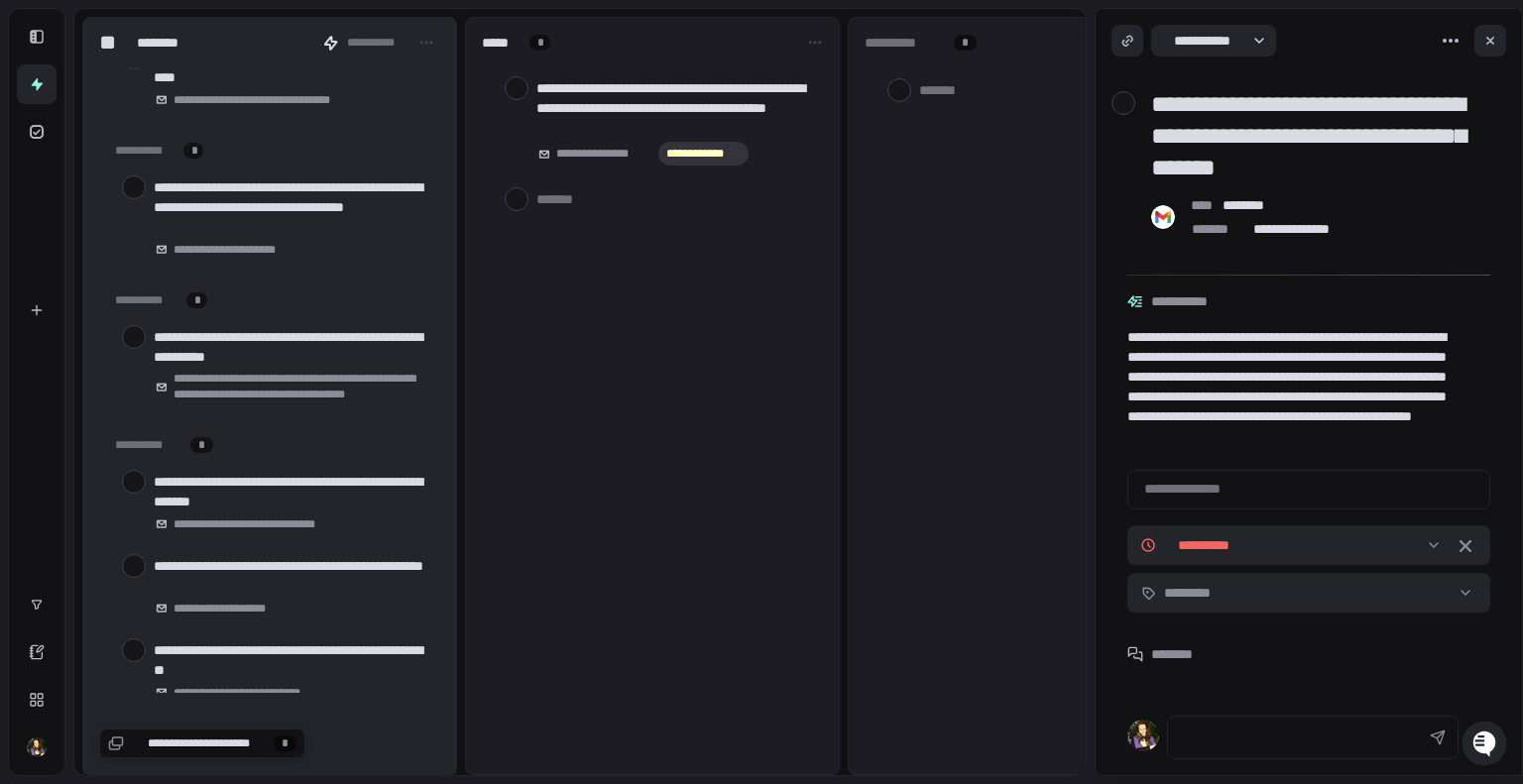 scroll, scrollTop: 974, scrollLeft: 0, axis: vertical 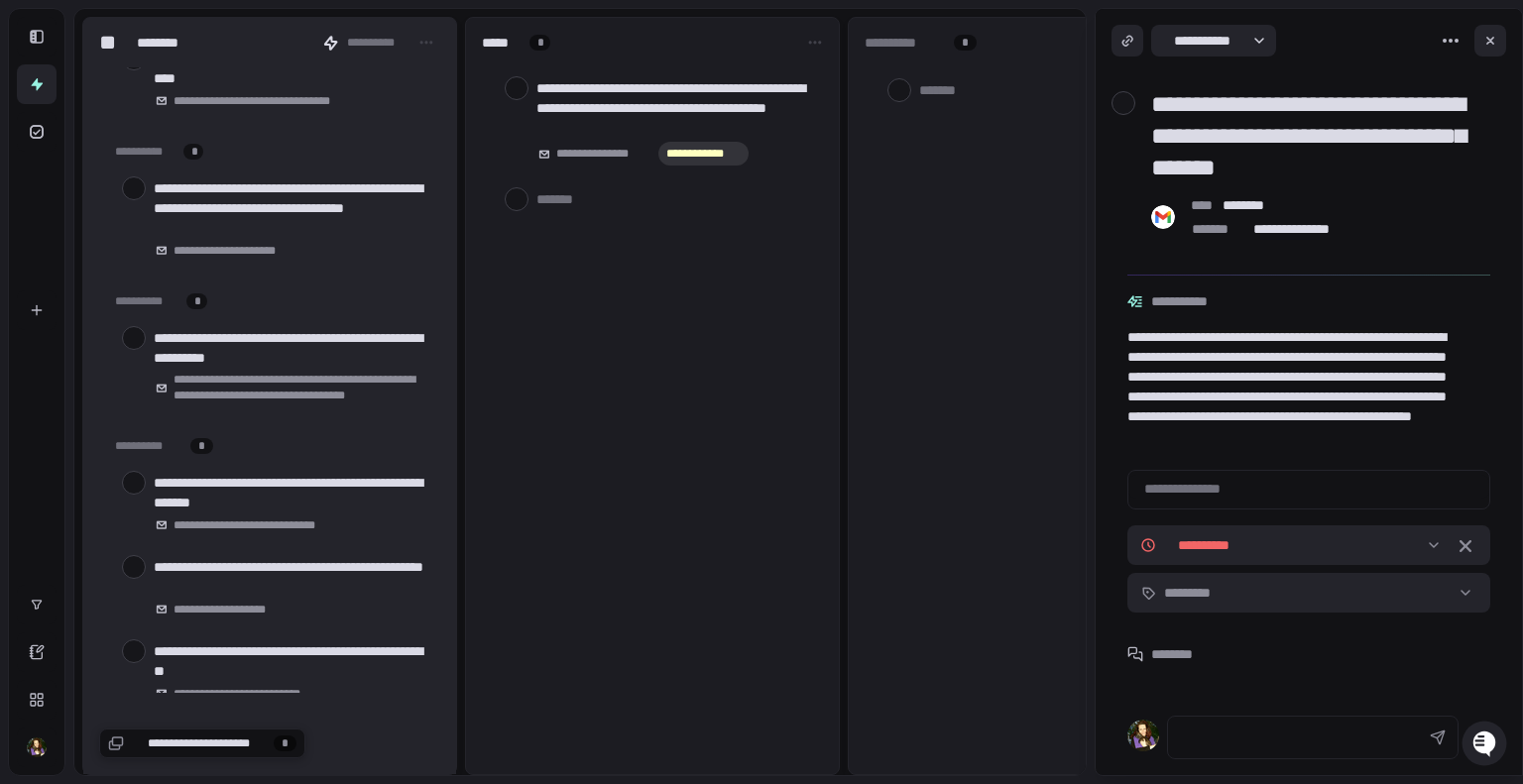 click at bounding box center (134, 483) 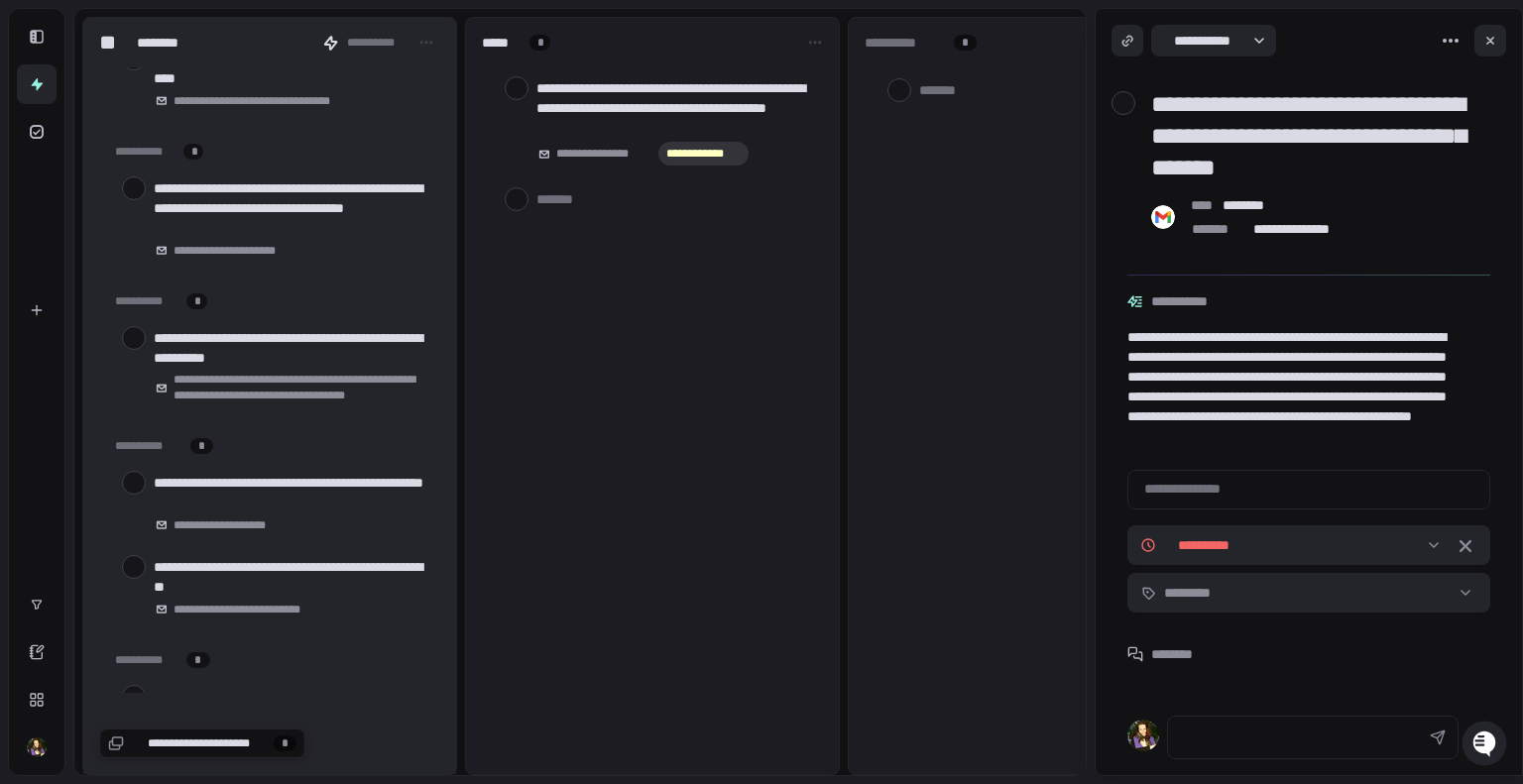 click at bounding box center (134, 483) 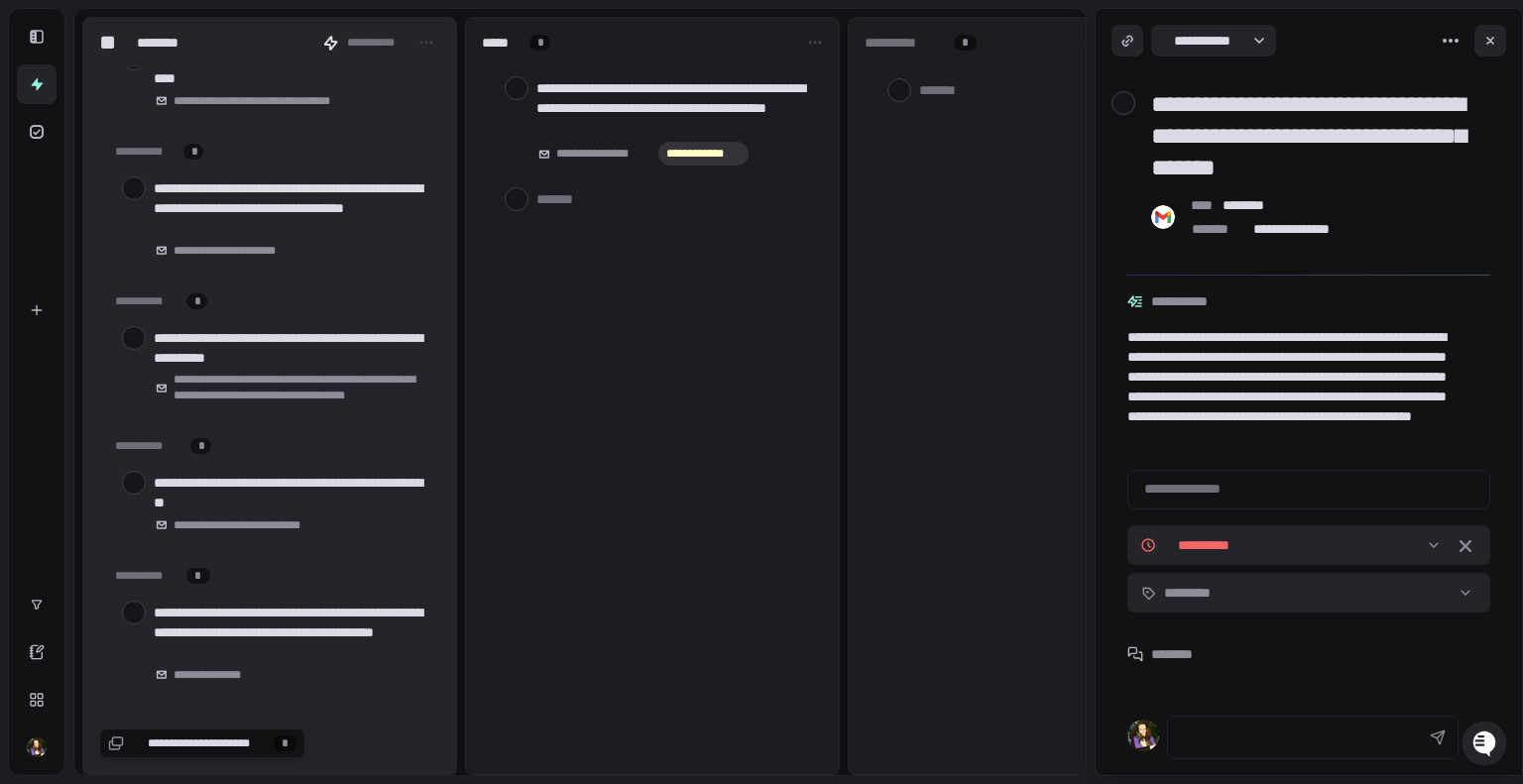 click at bounding box center [134, 483] 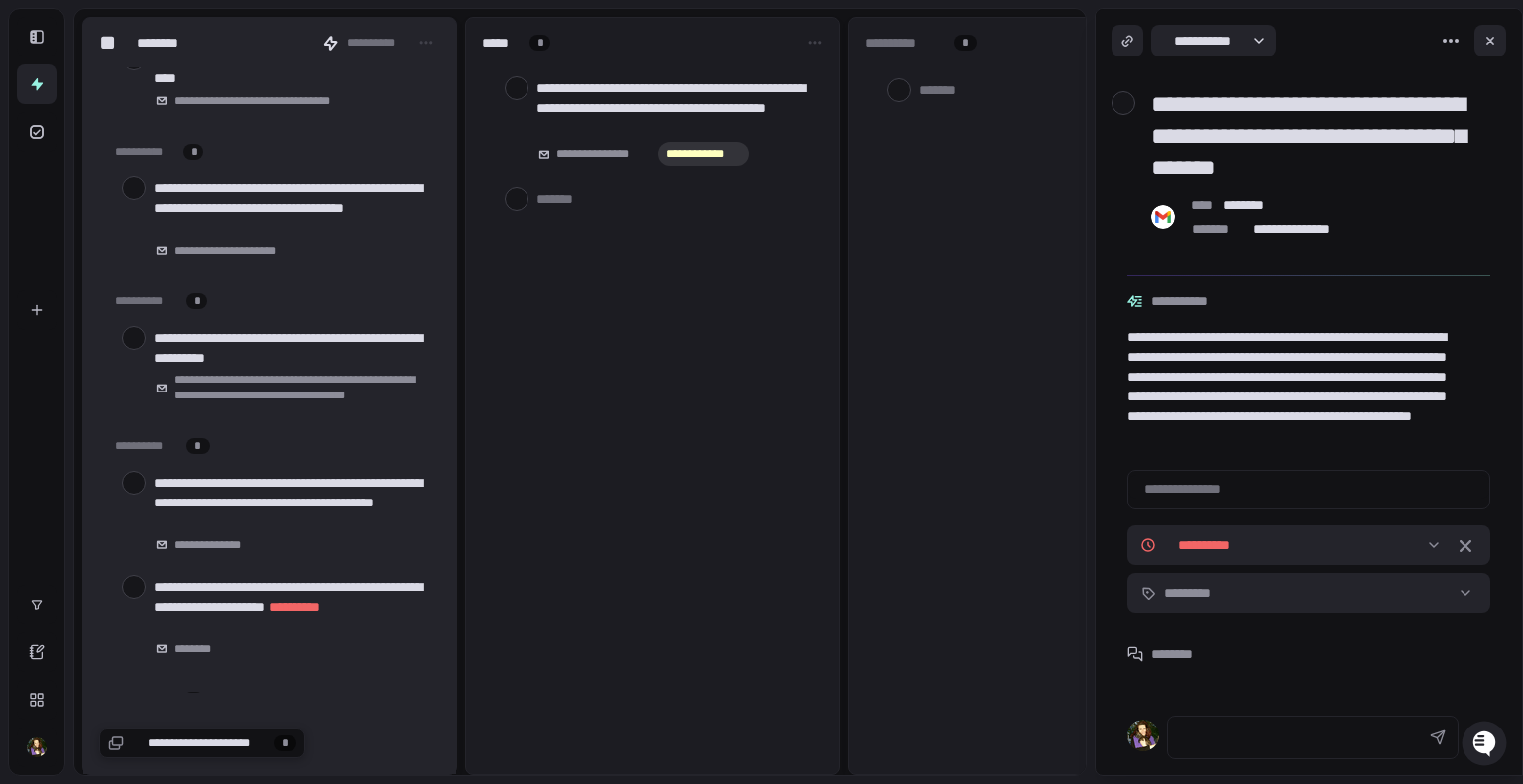 click at bounding box center [134, 483] 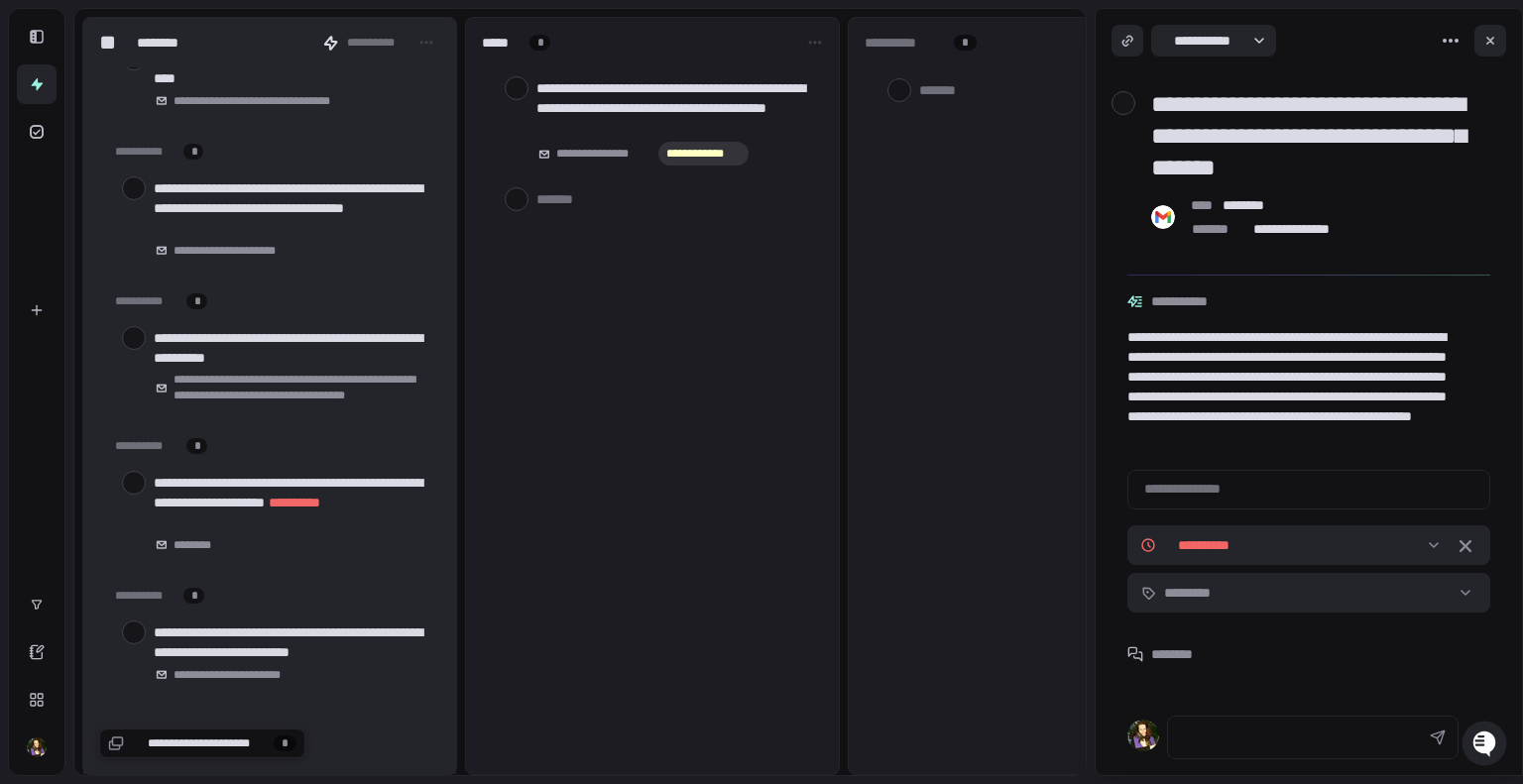 click at bounding box center (134, 483) 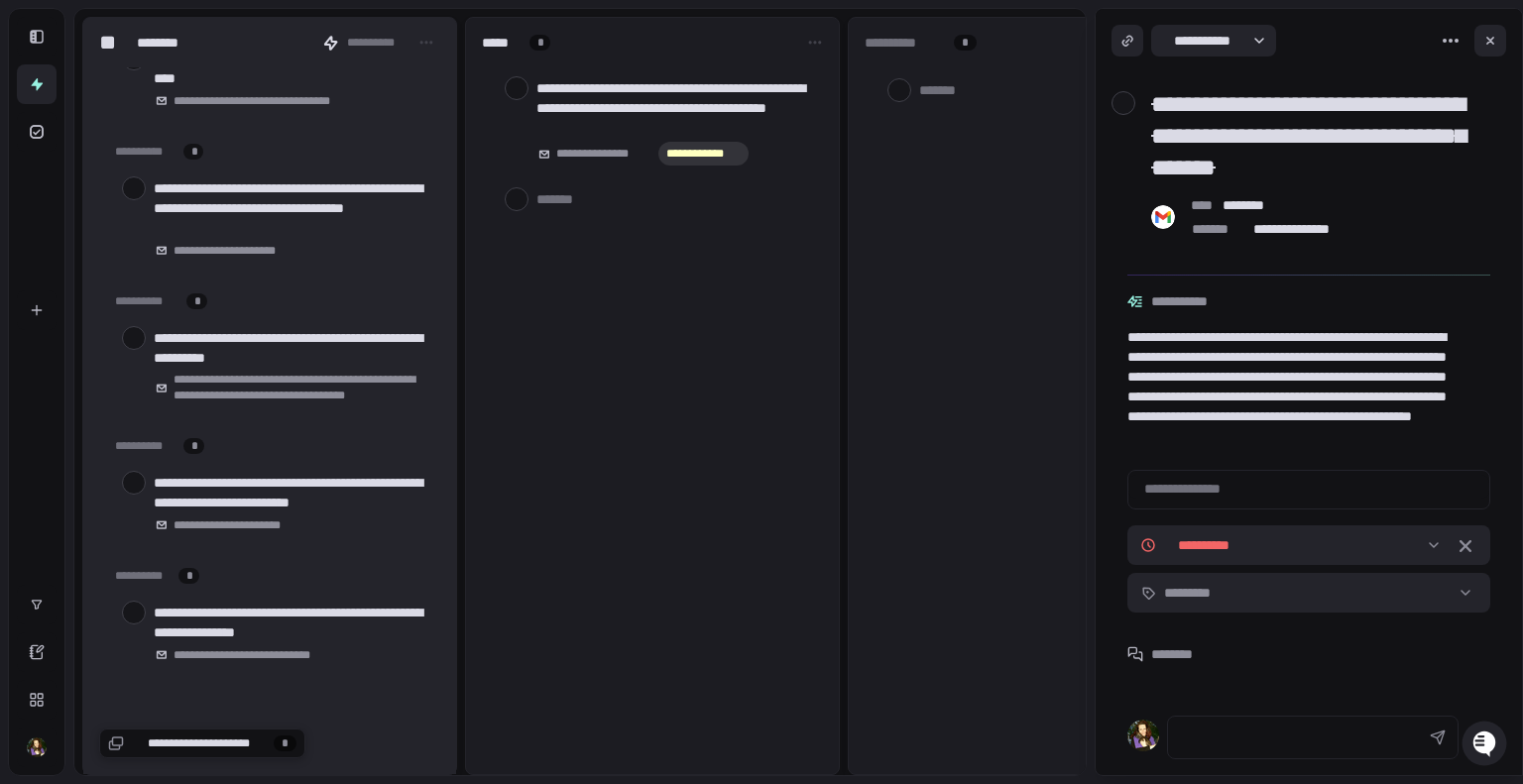 click at bounding box center [134, 483] 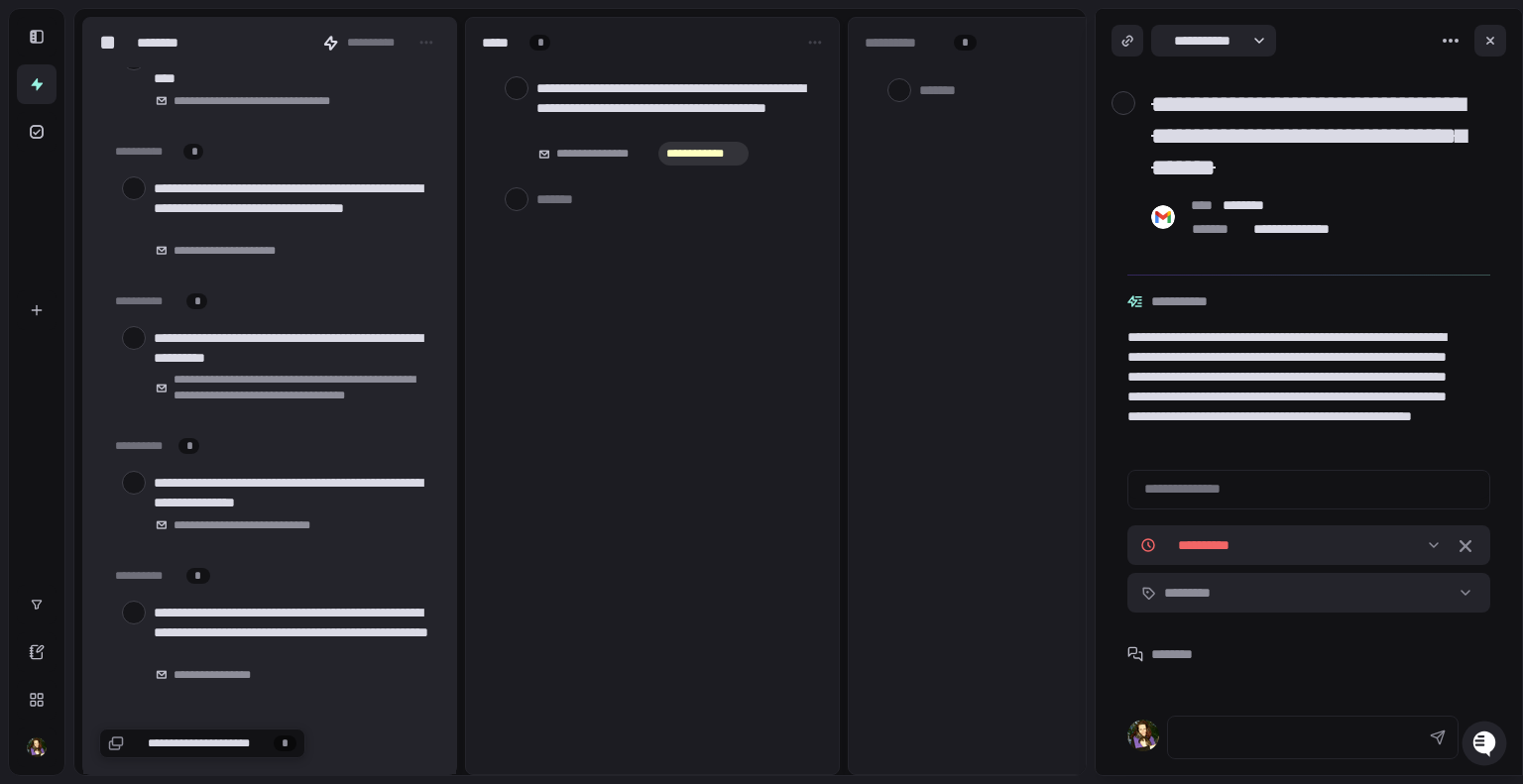 click at bounding box center [134, 483] 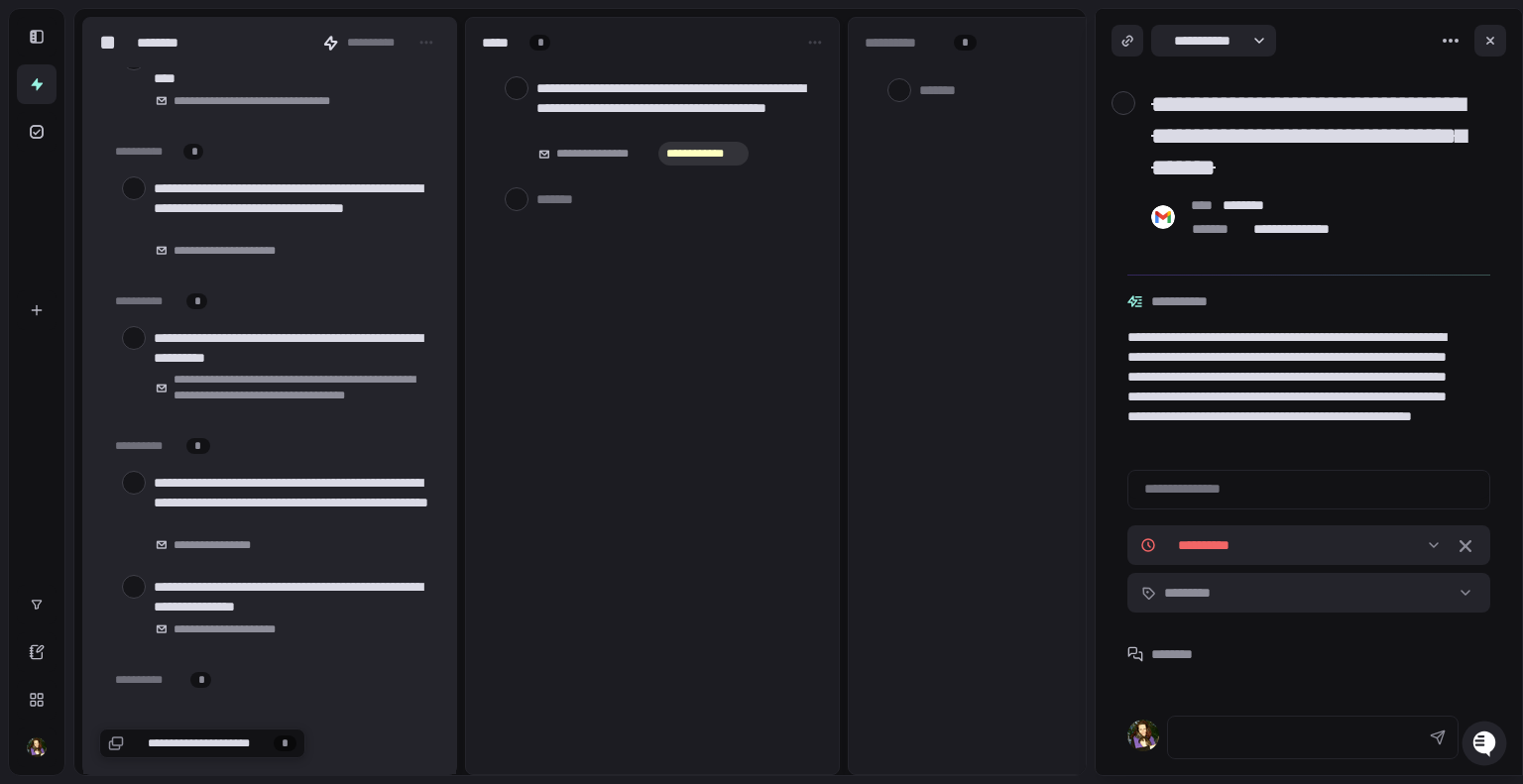 click at bounding box center [134, 483] 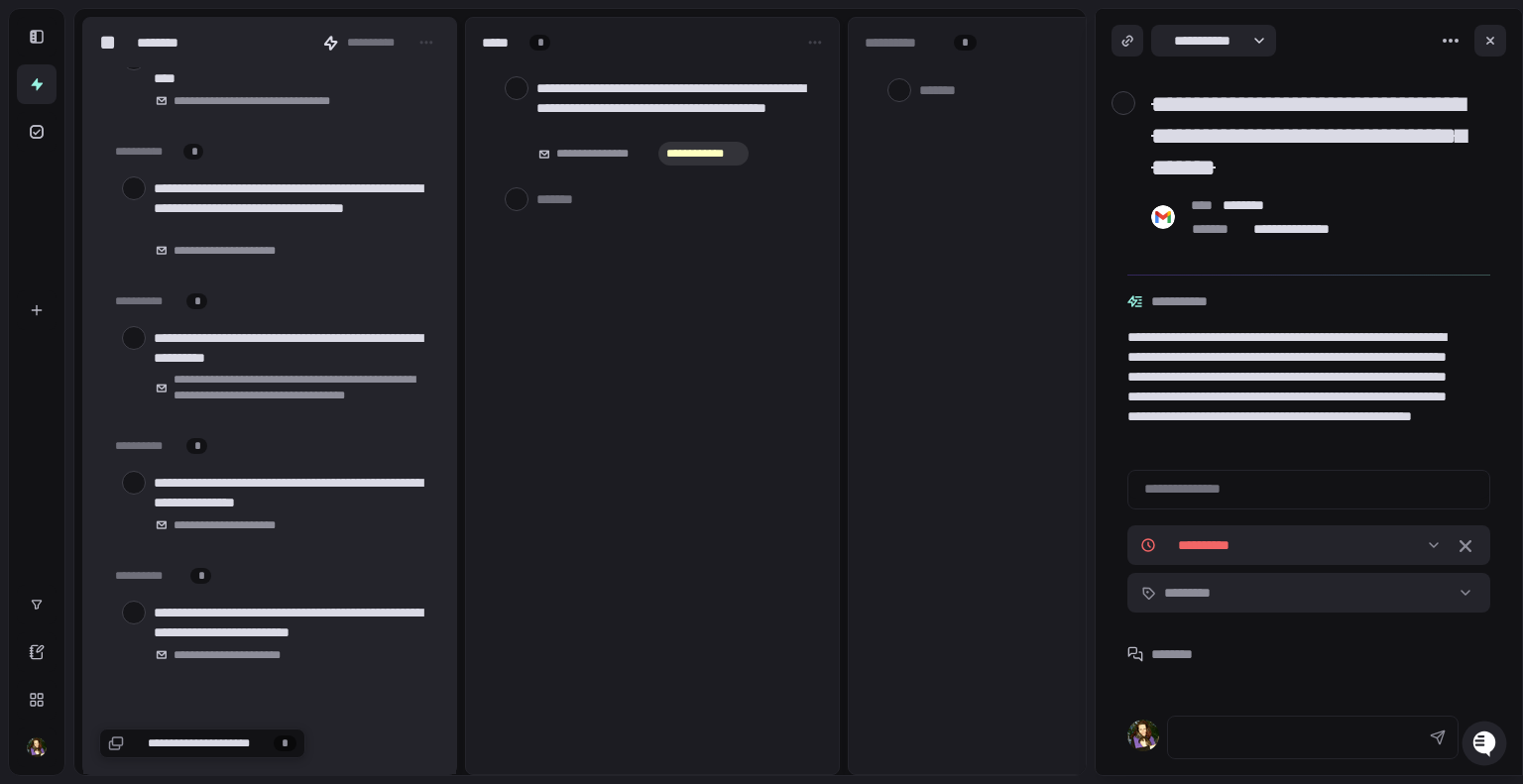 click at bounding box center (134, 483) 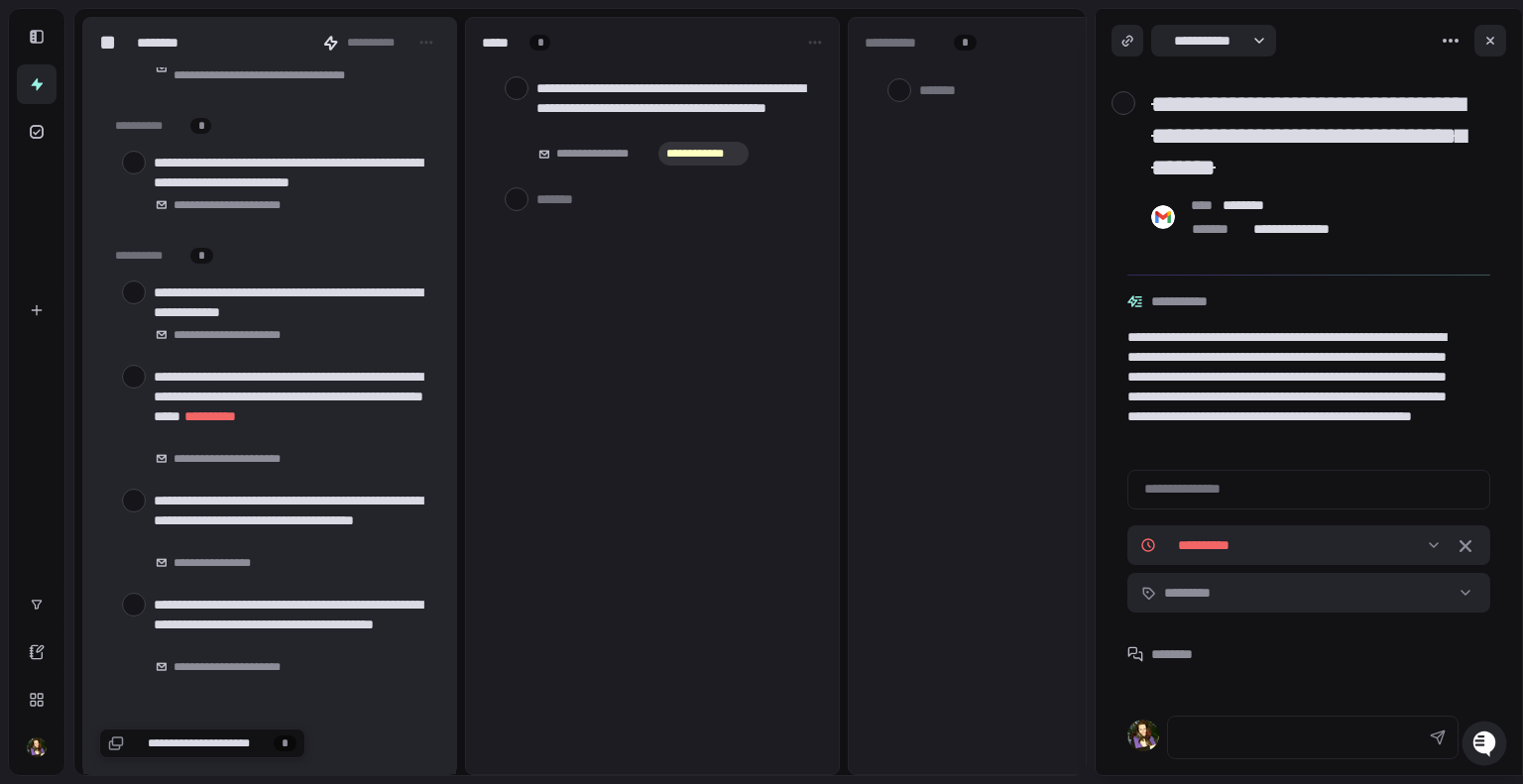 scroll, scrollTop: 1374, scrollLeft: 0, axis: vertical 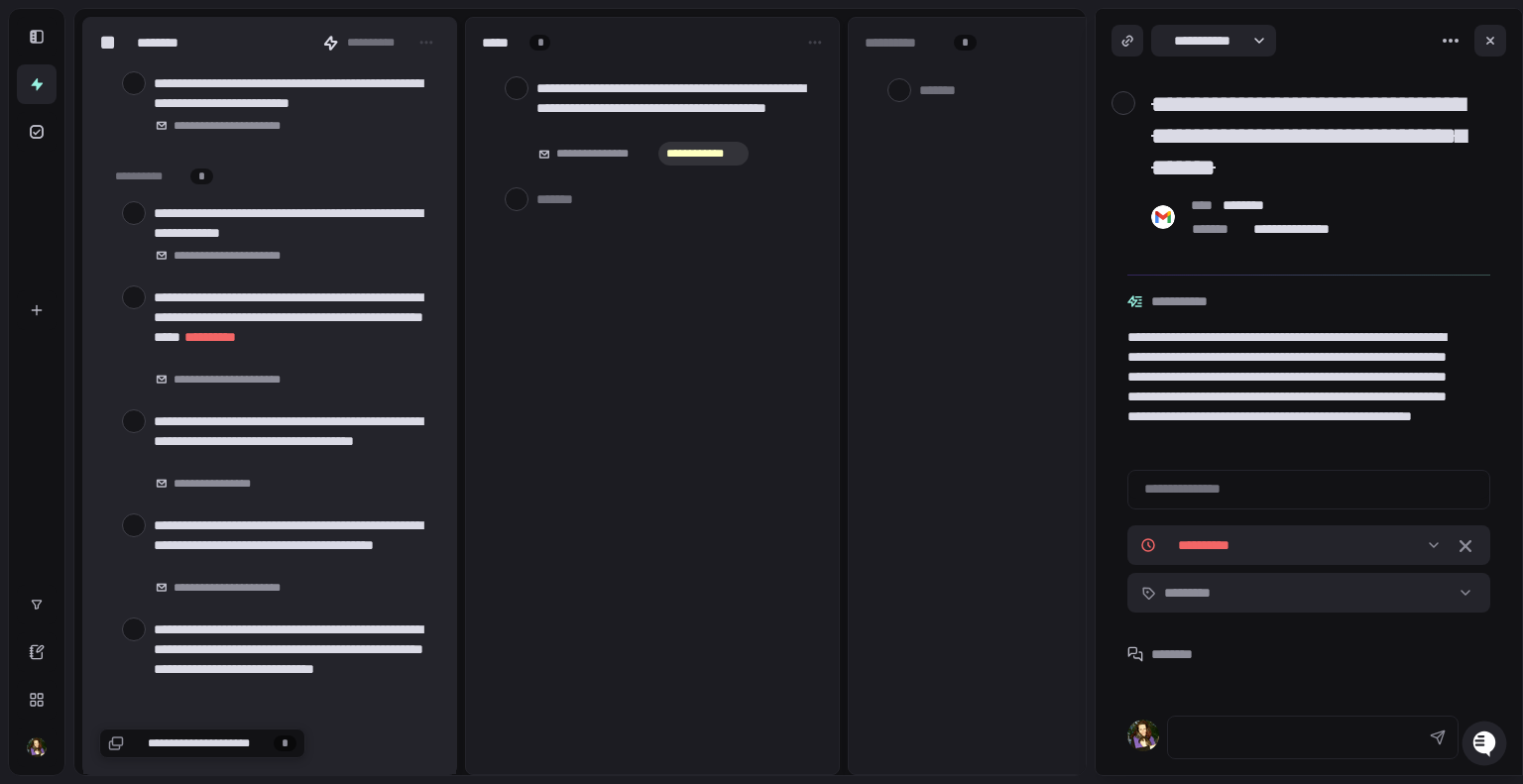 click at bounding box center (134, 297) 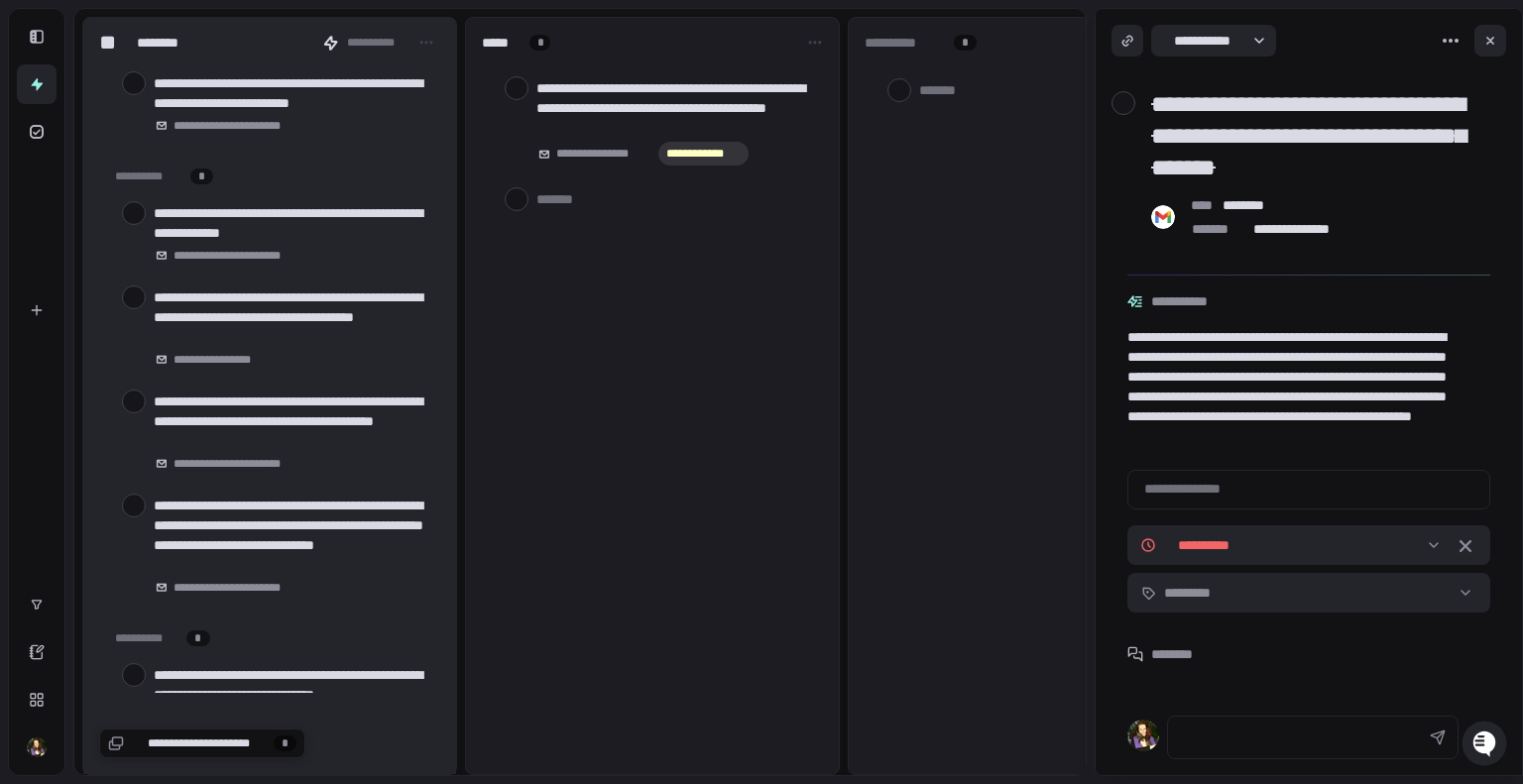 click at bounding box center [134, 297] 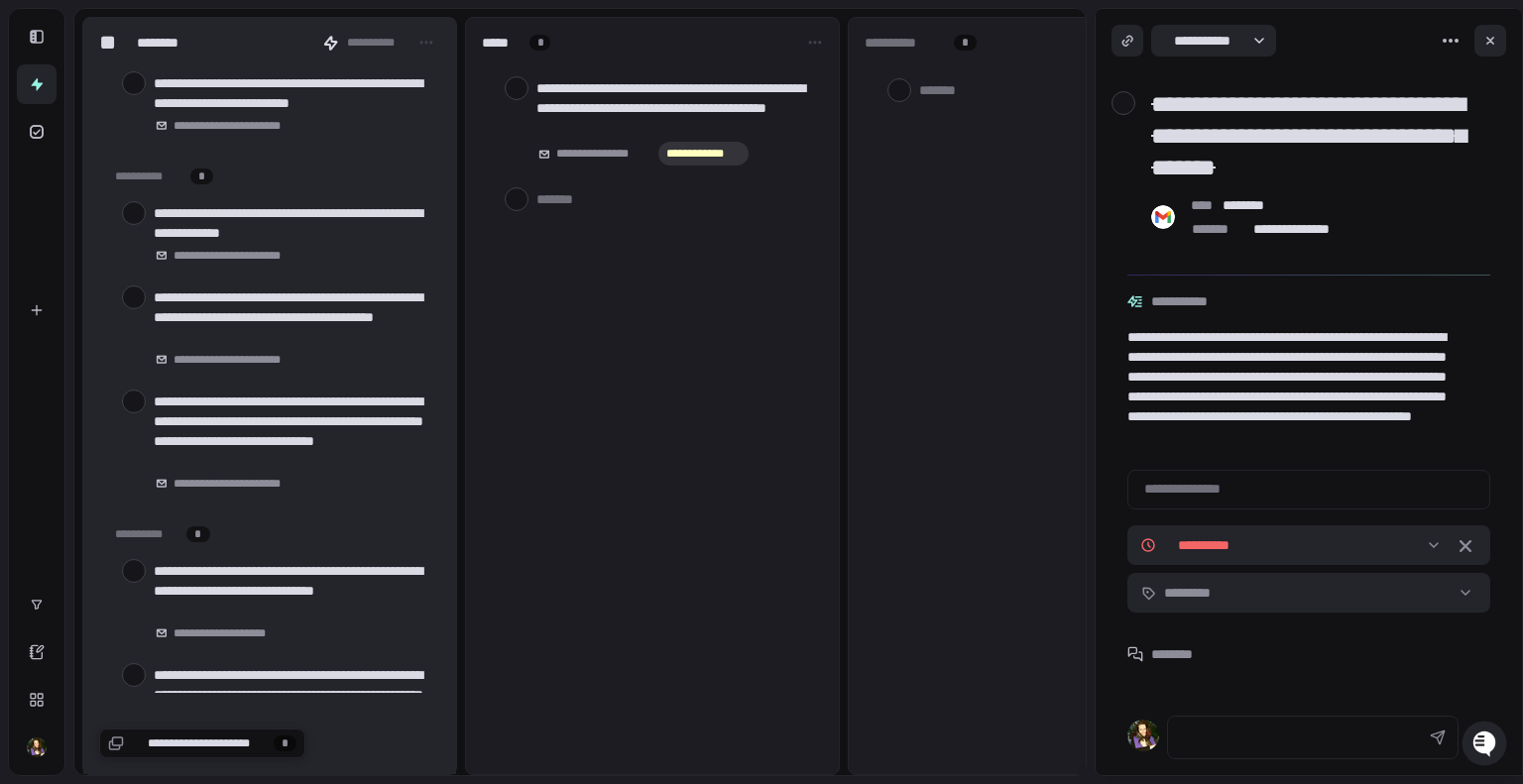 click at bounding box center (134, 297) 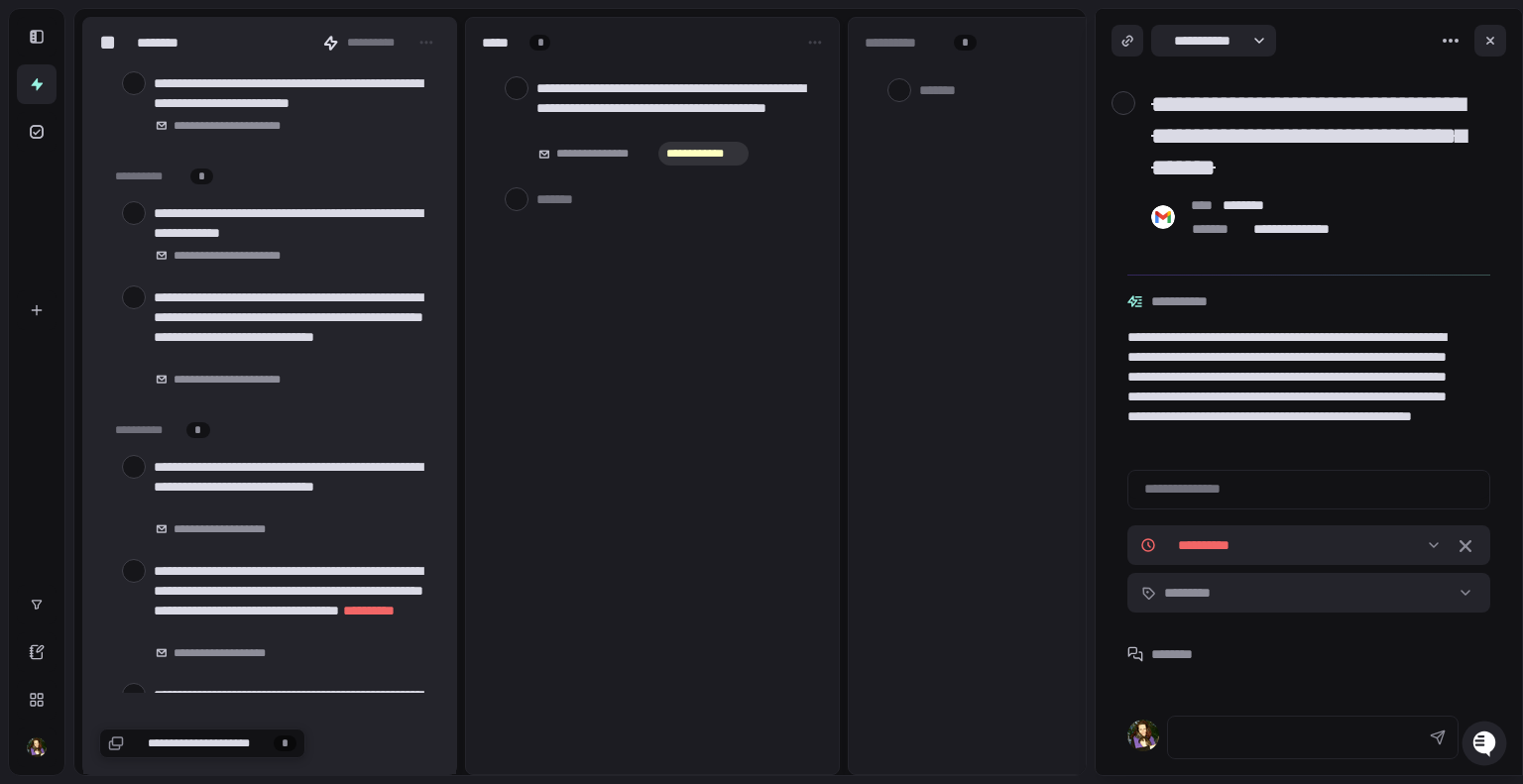 click at bounding box center (134, 297) 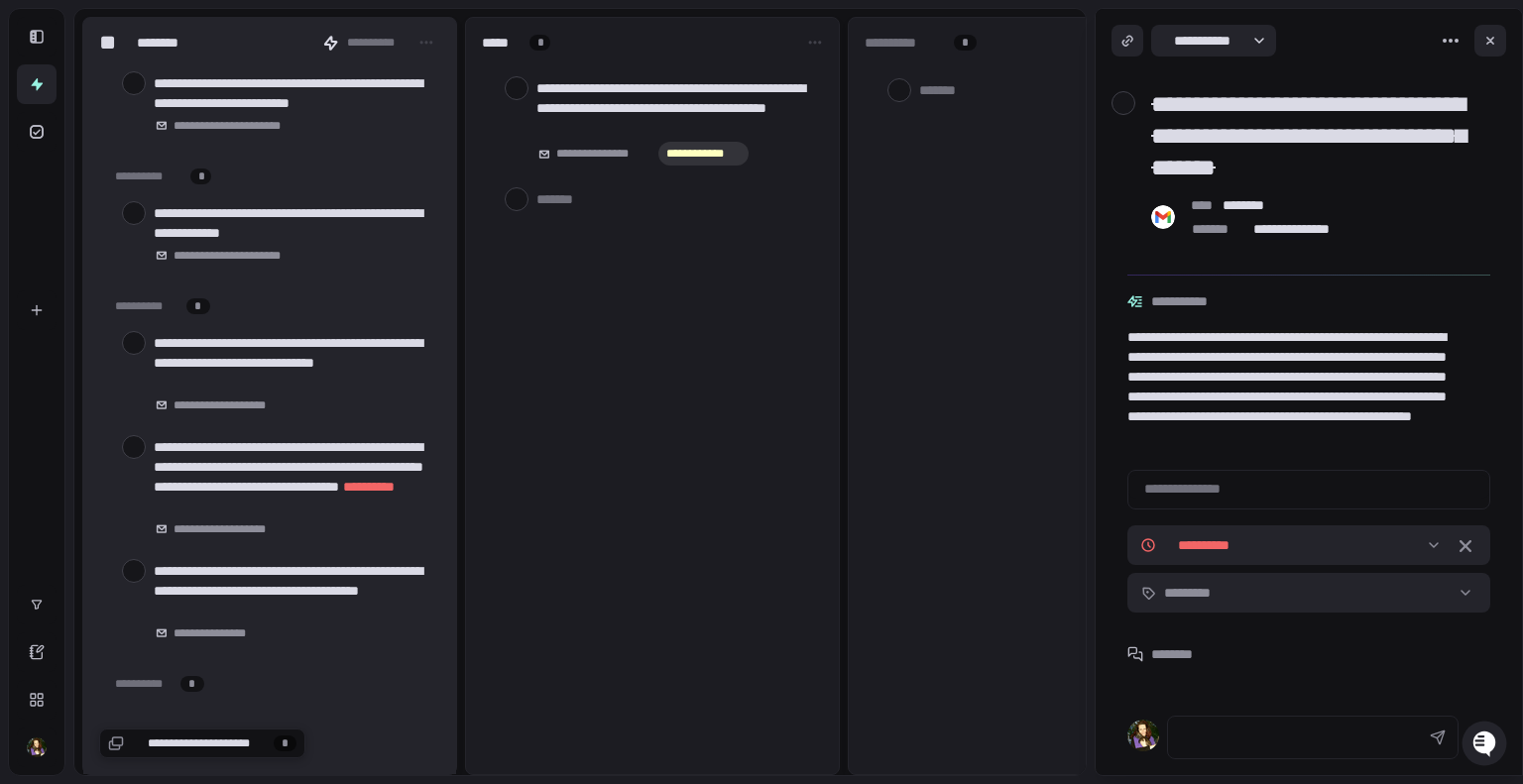 click at bounding box center [134, 343] 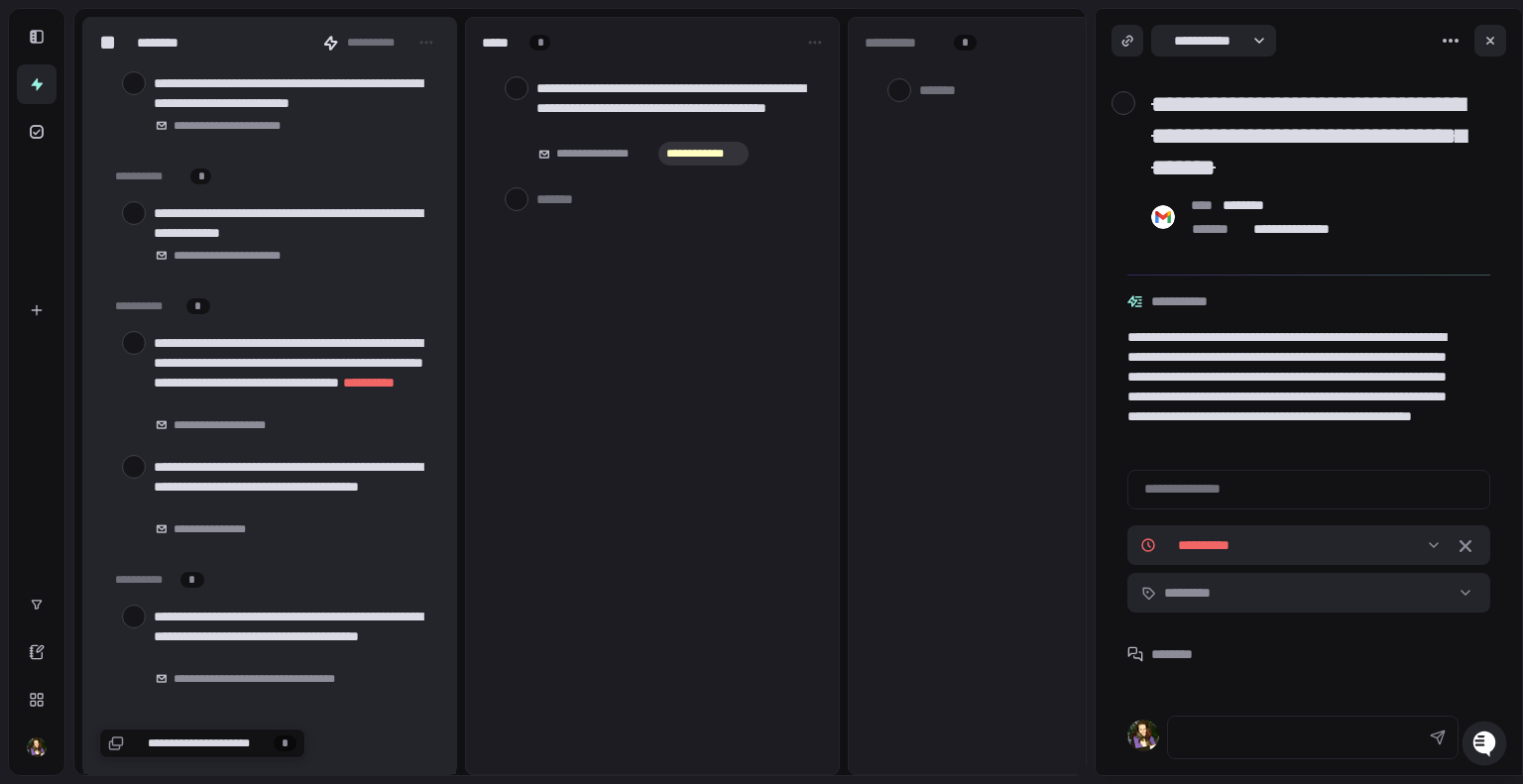 click at bounding box center (134, 343) 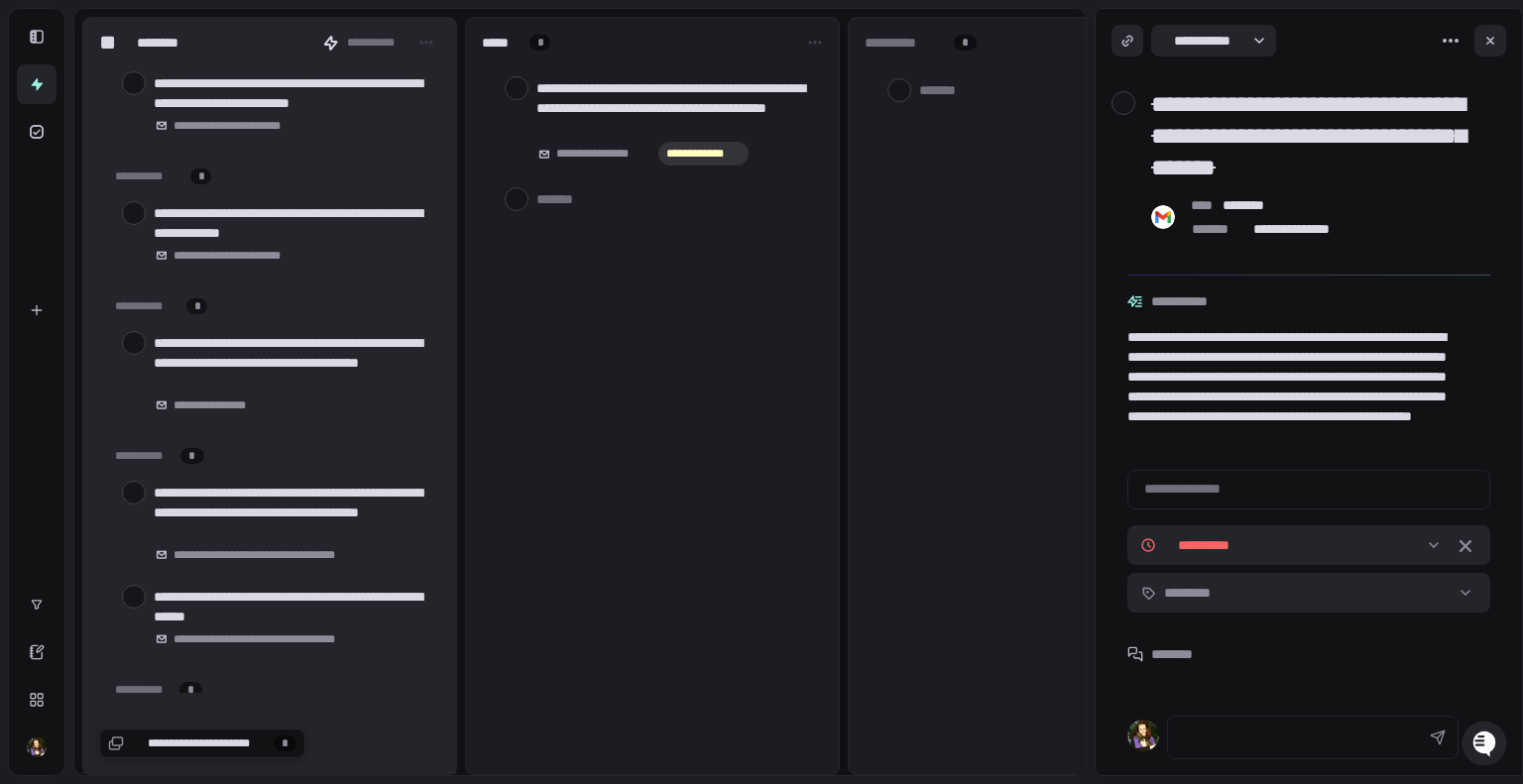 click at bounding box center [134, 343] 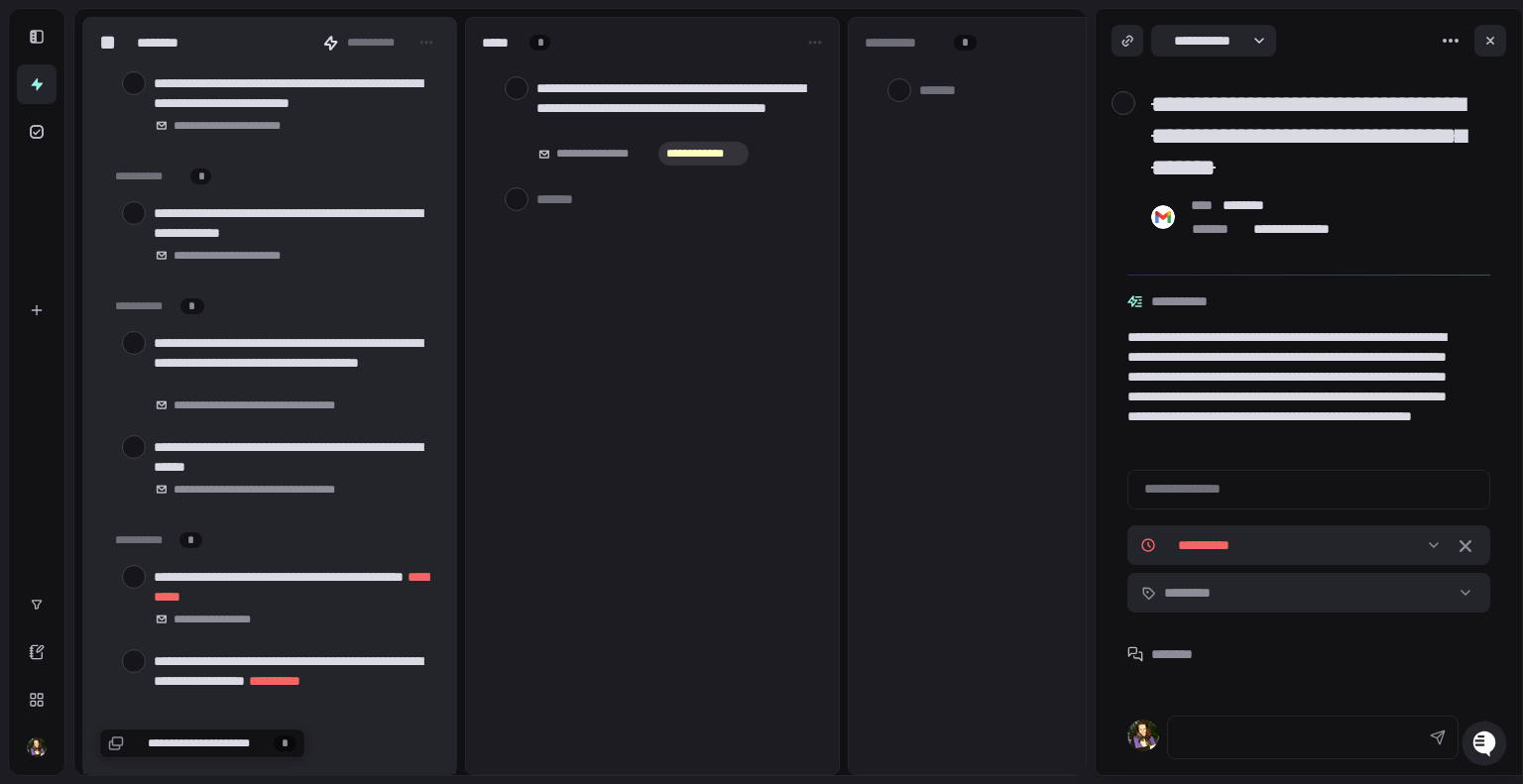 click at bounding box center [134, 343] 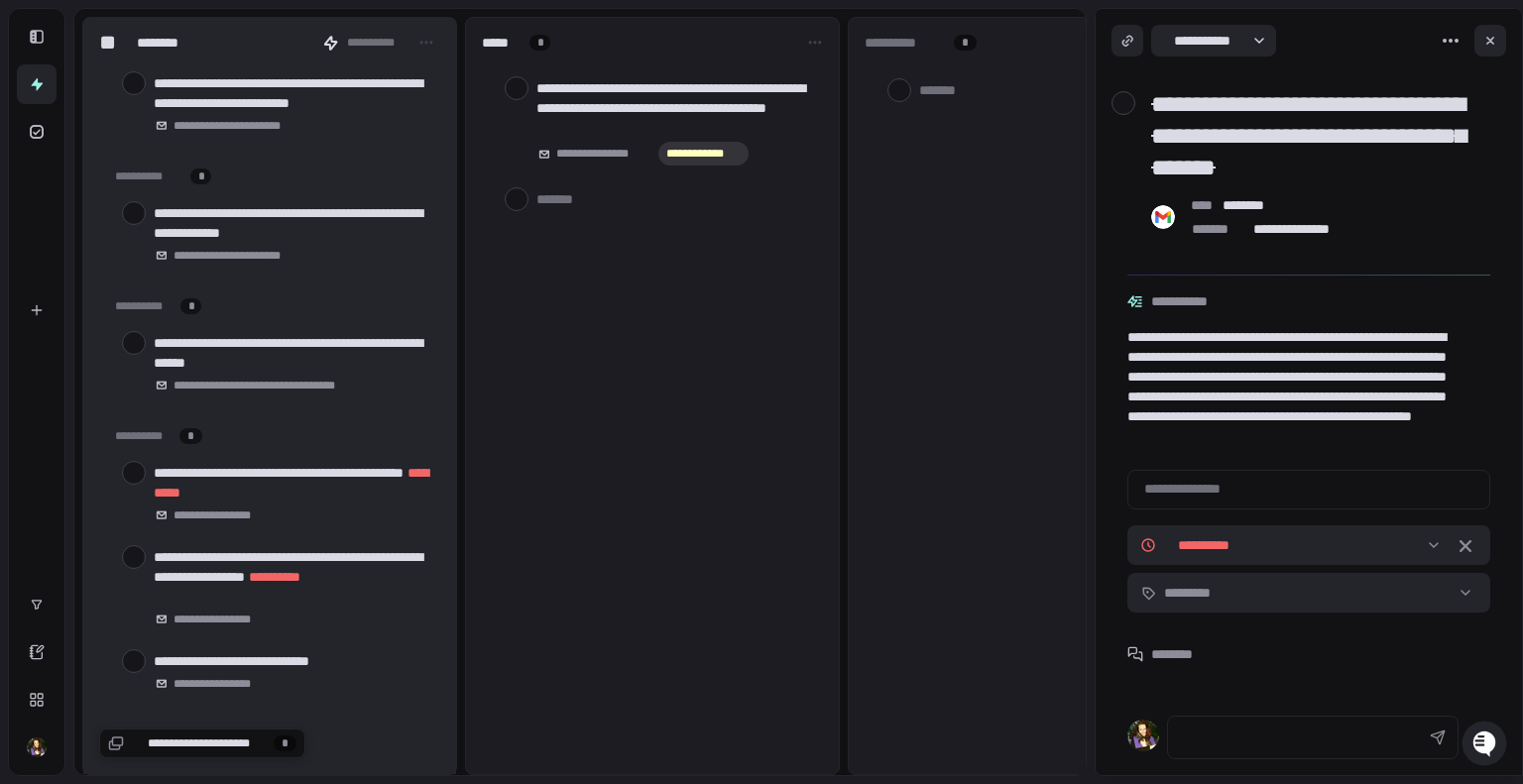 click at bounding box center [134, 343] 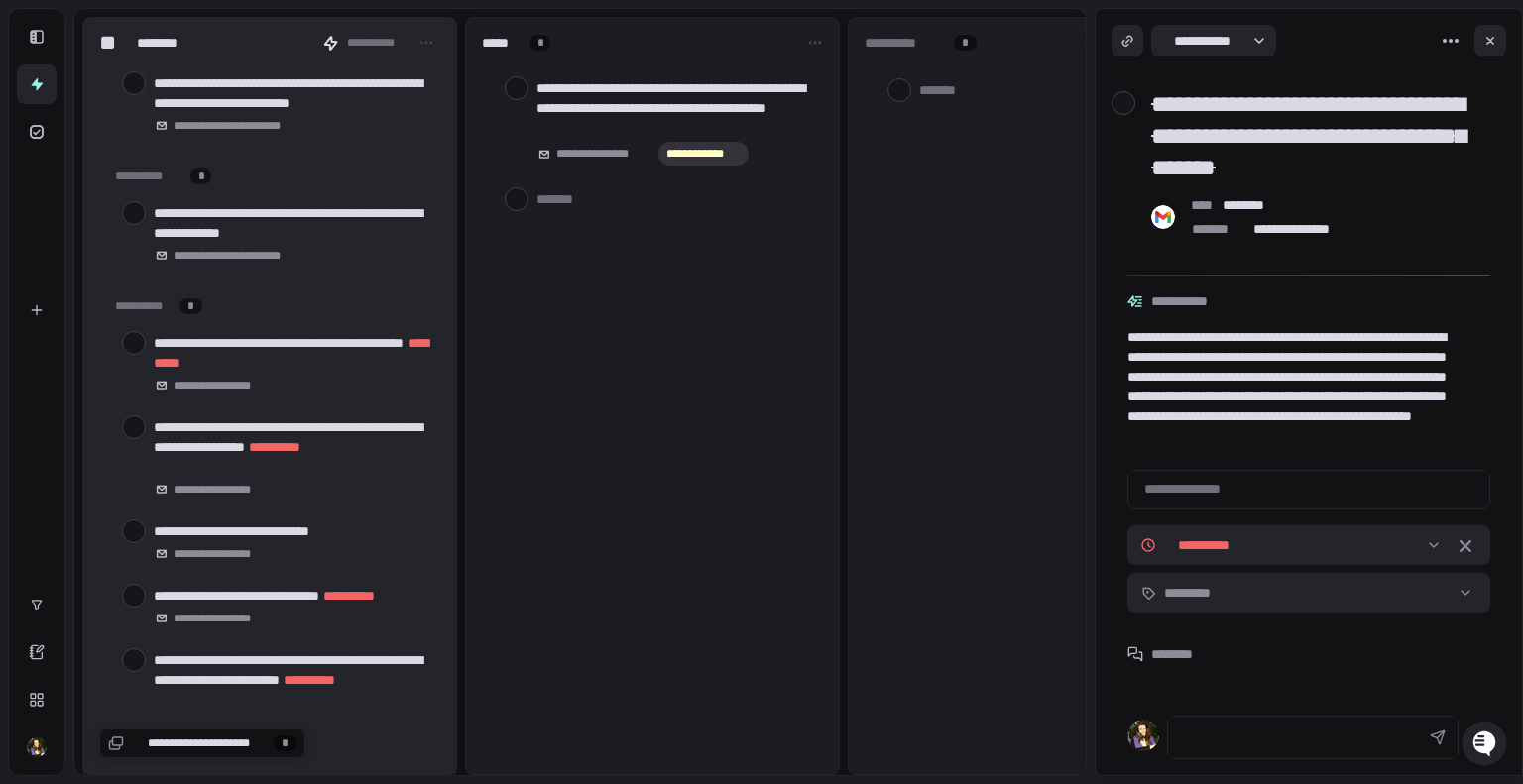 click at bounding box center [134, 343] 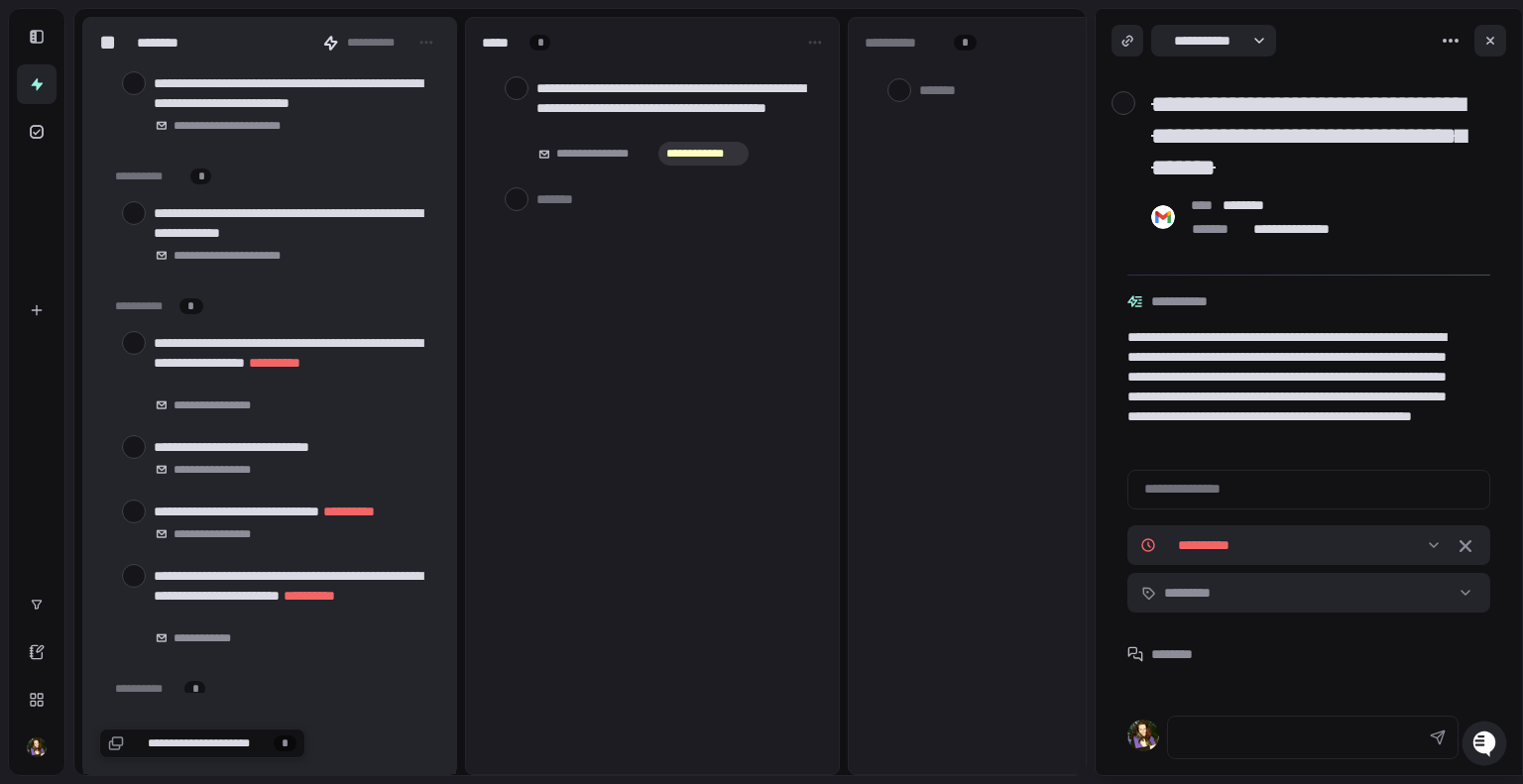 click at bounding box center [134, 343] 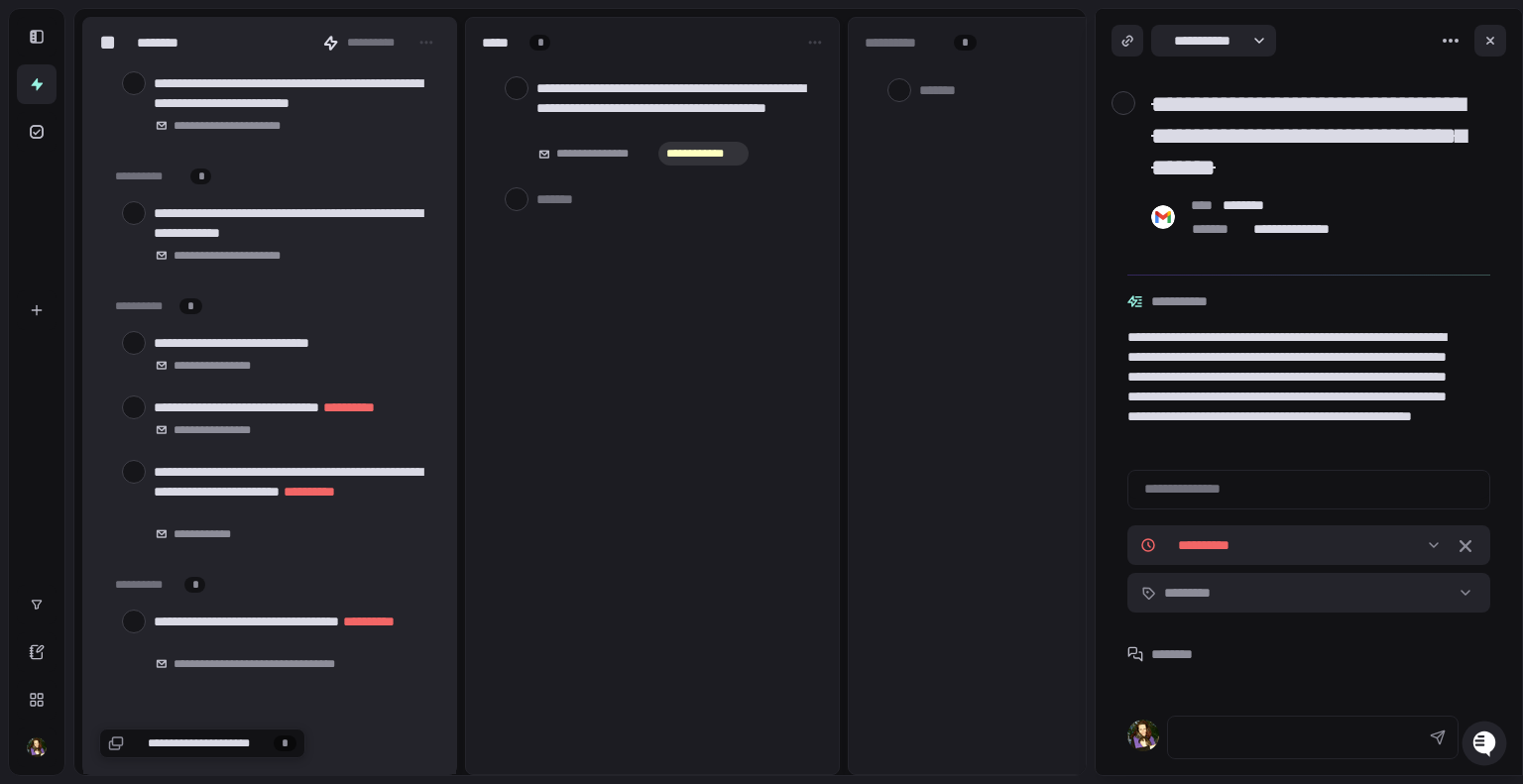 click at bounding box center [134, 343] 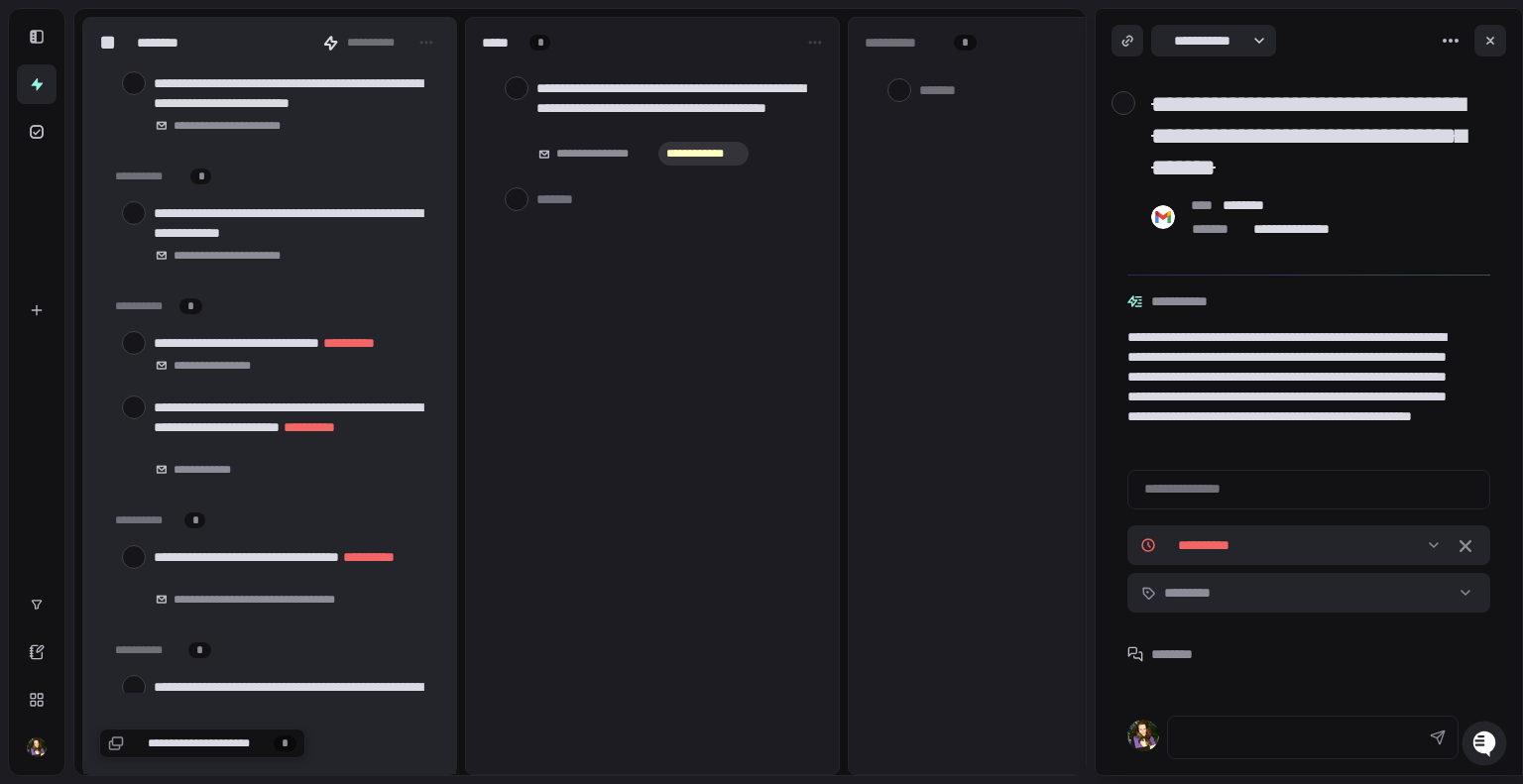 click at bounding box center (134, 343) 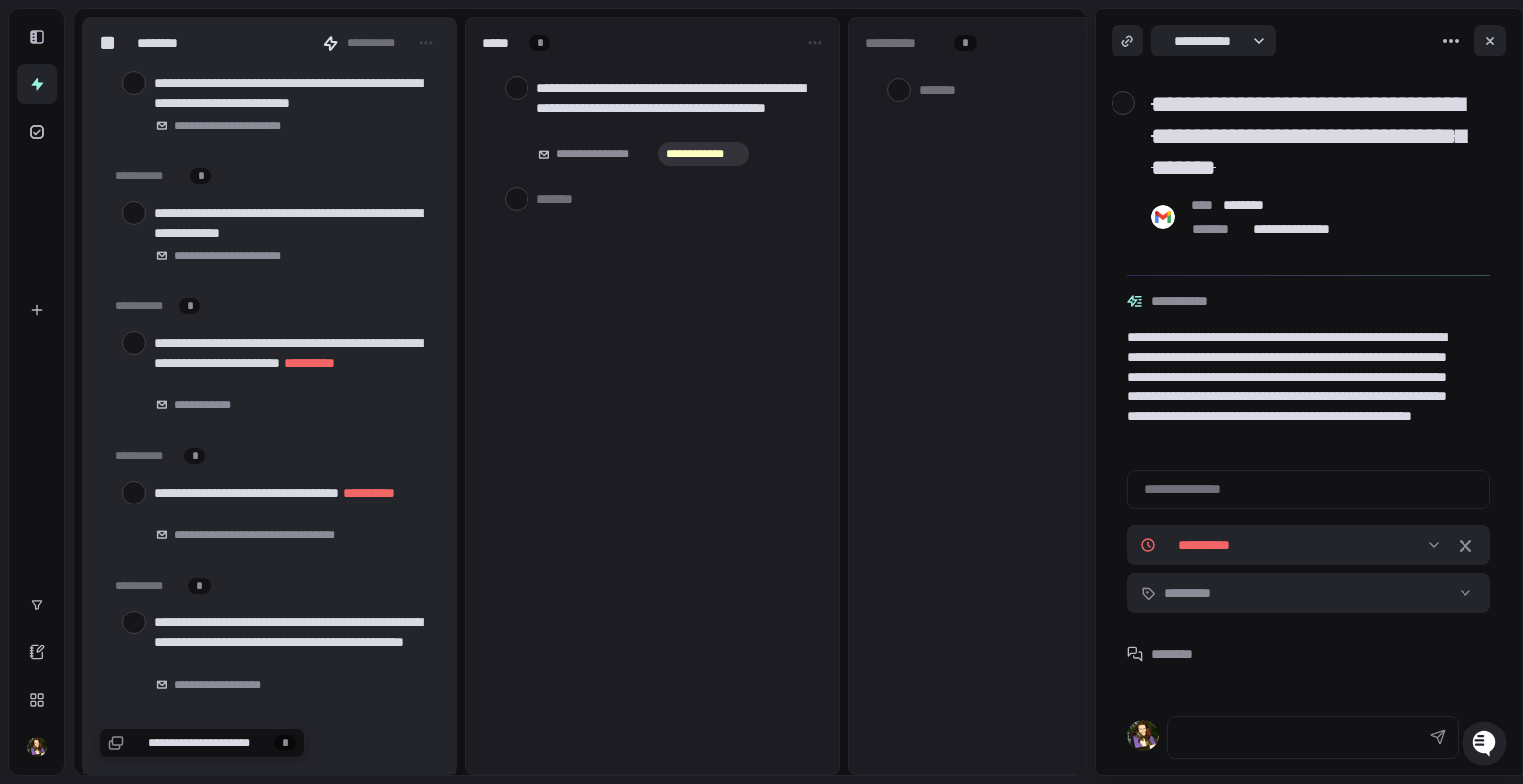 click at bounding box center (134, 343) 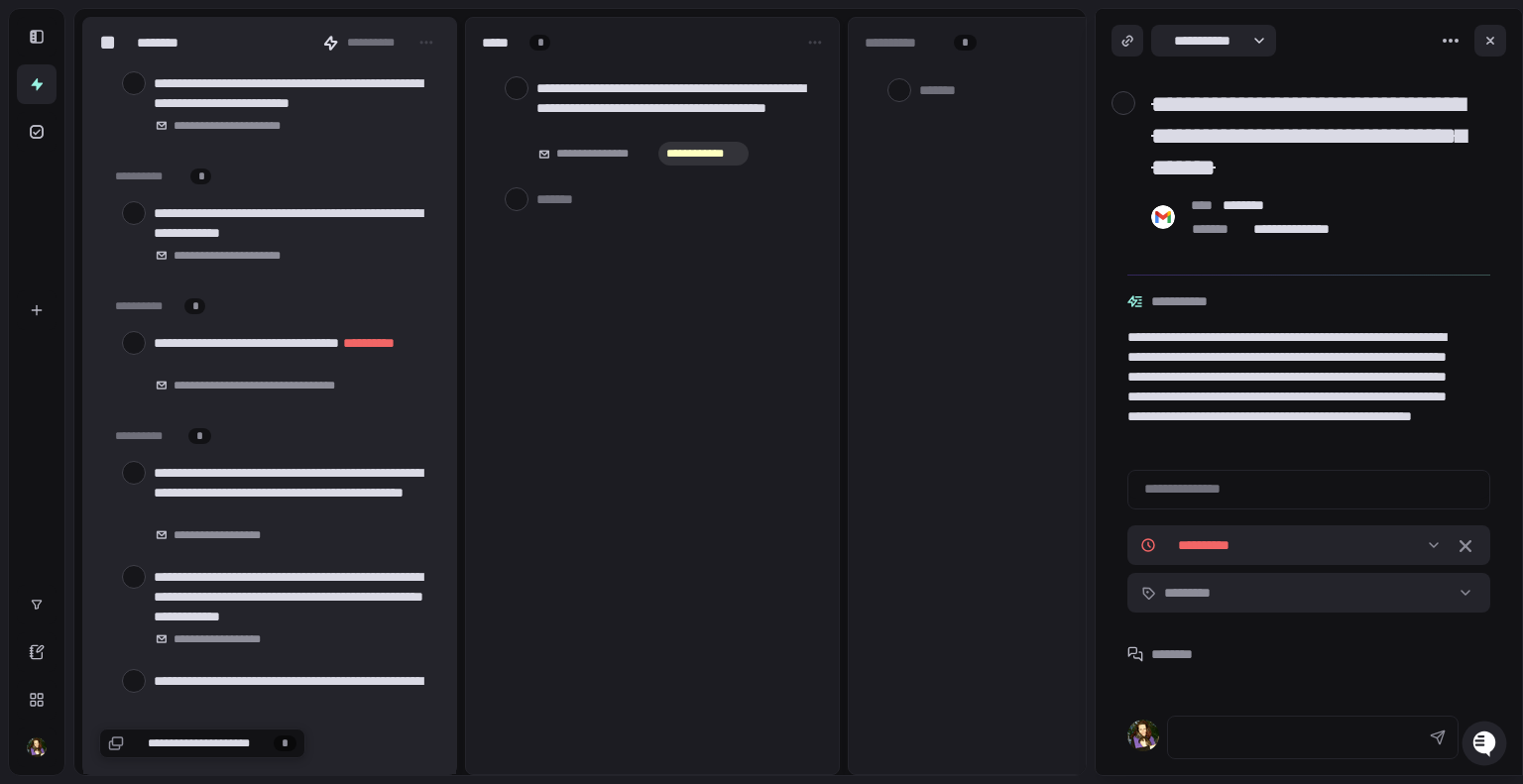 click at bounding box center [134, 343] 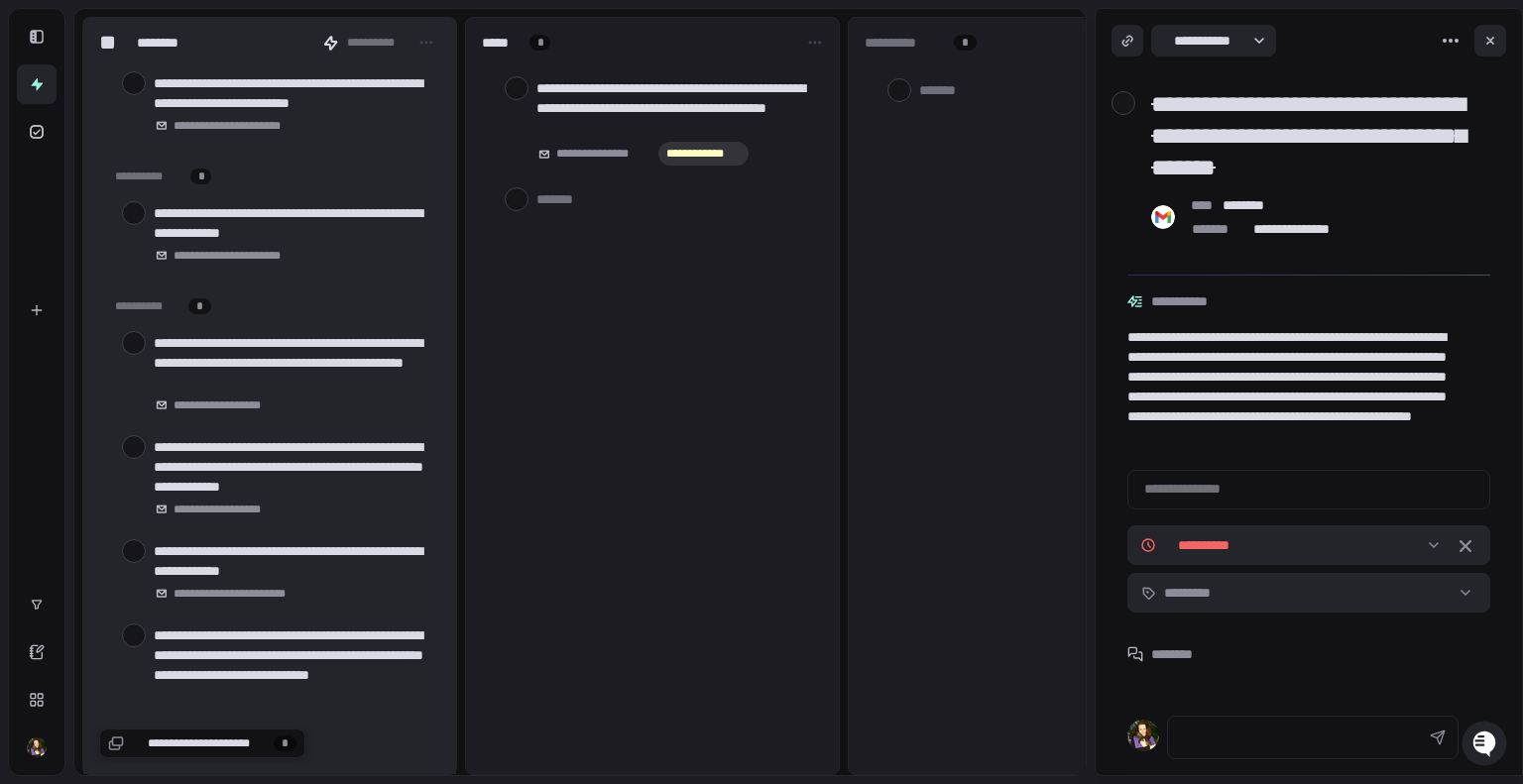 type on "*" 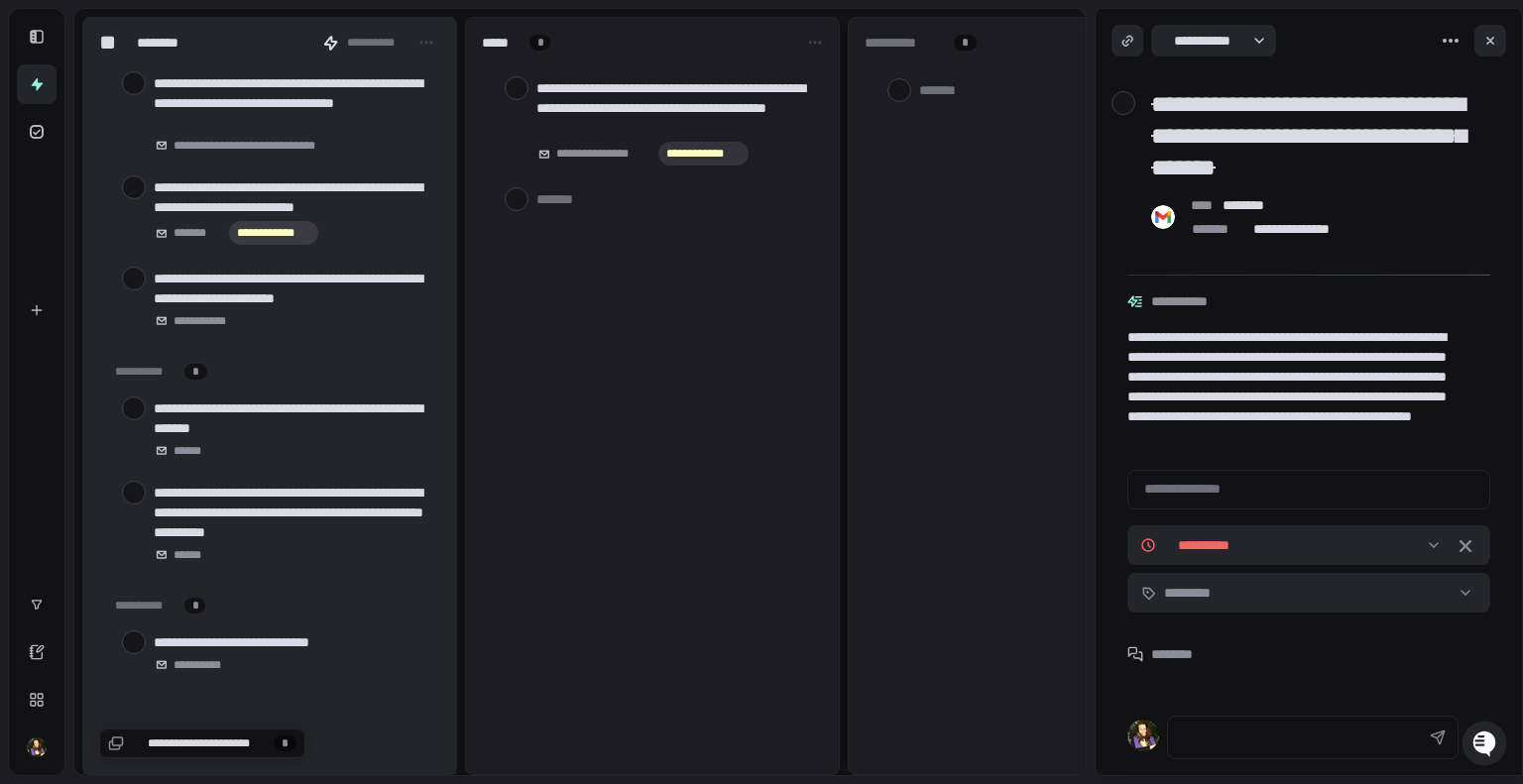 scroll, scrollTop: 3531, scrollLeft: 0, axis: vertical 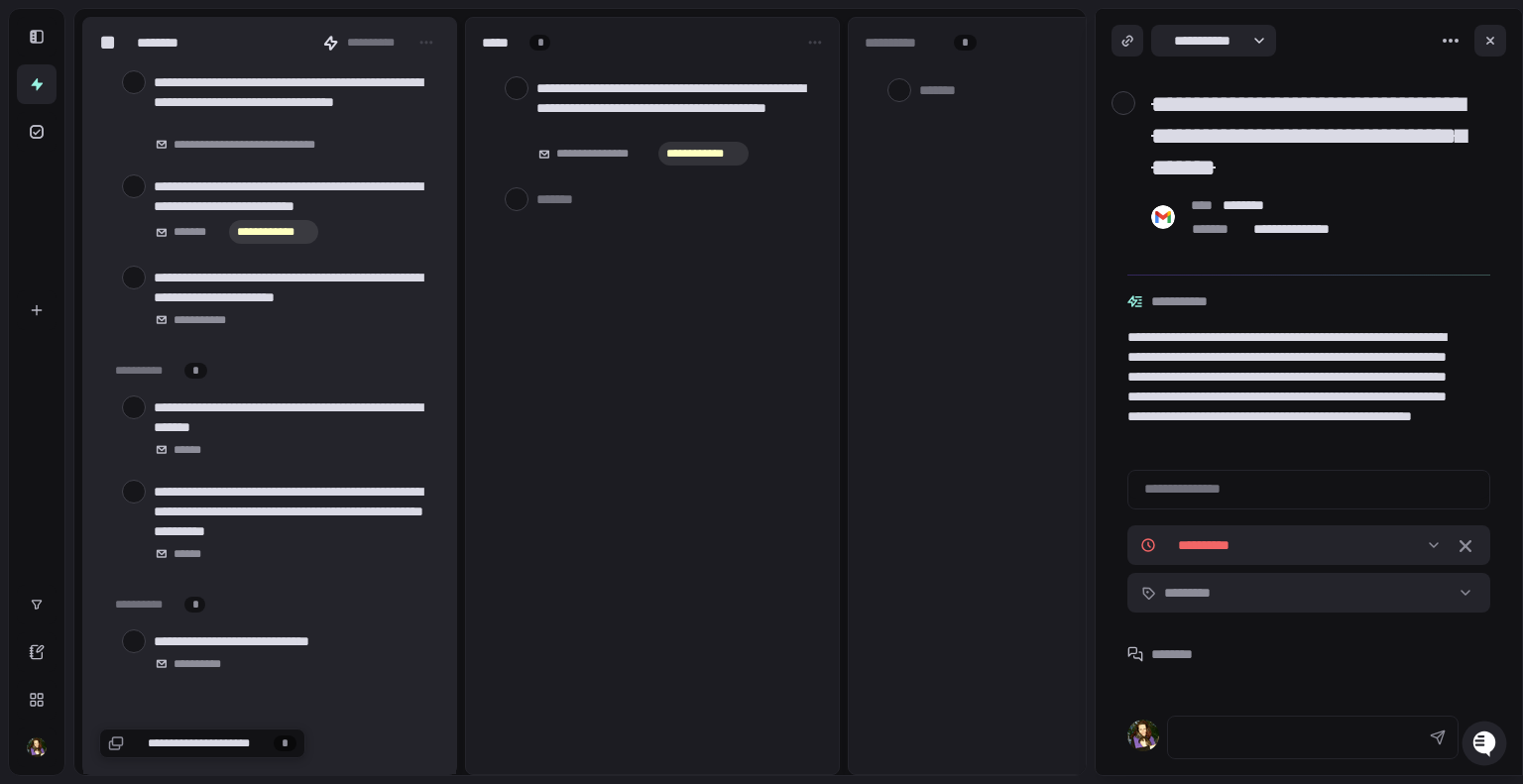 click on "**********" at bounding box center [198, 743] 